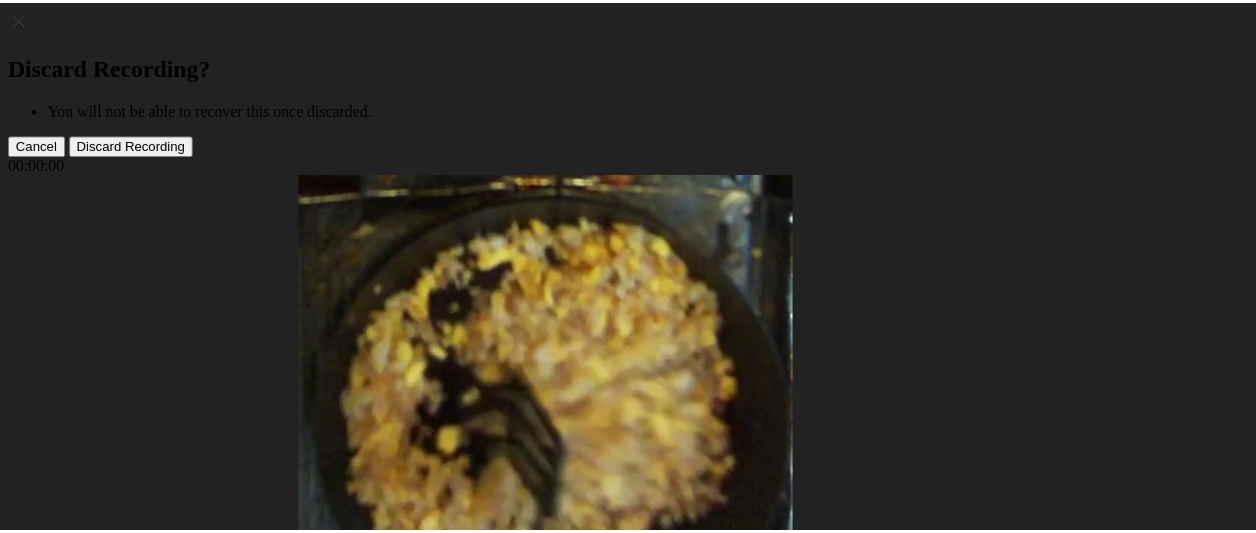 scroll, scrollTop: 0, scrollLeft: 0, axis: both 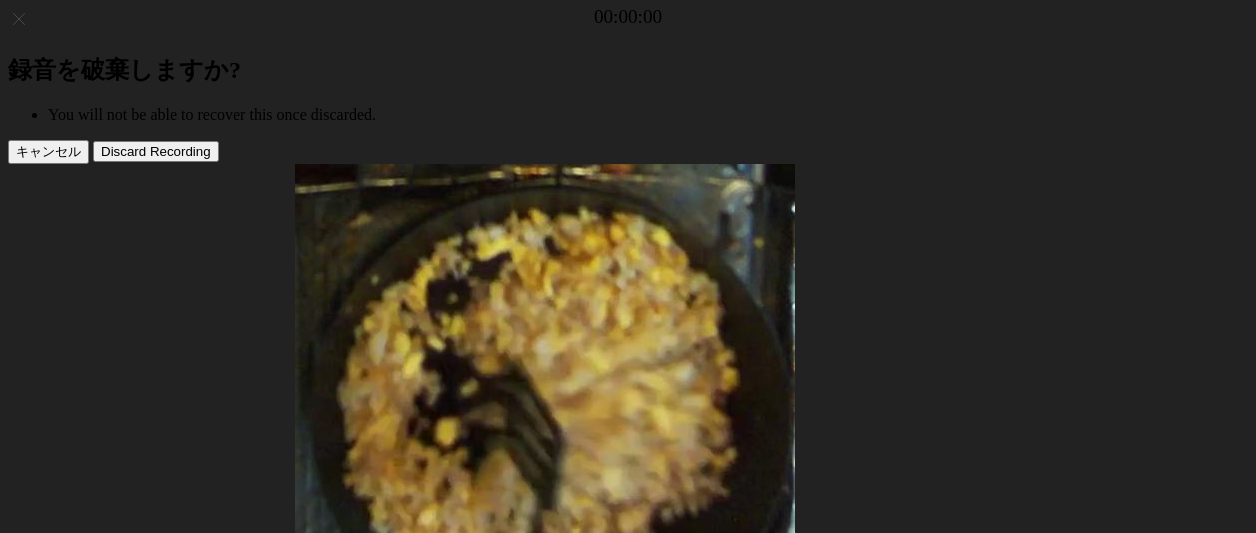 click on "+" at bounding box center [307, 1687] 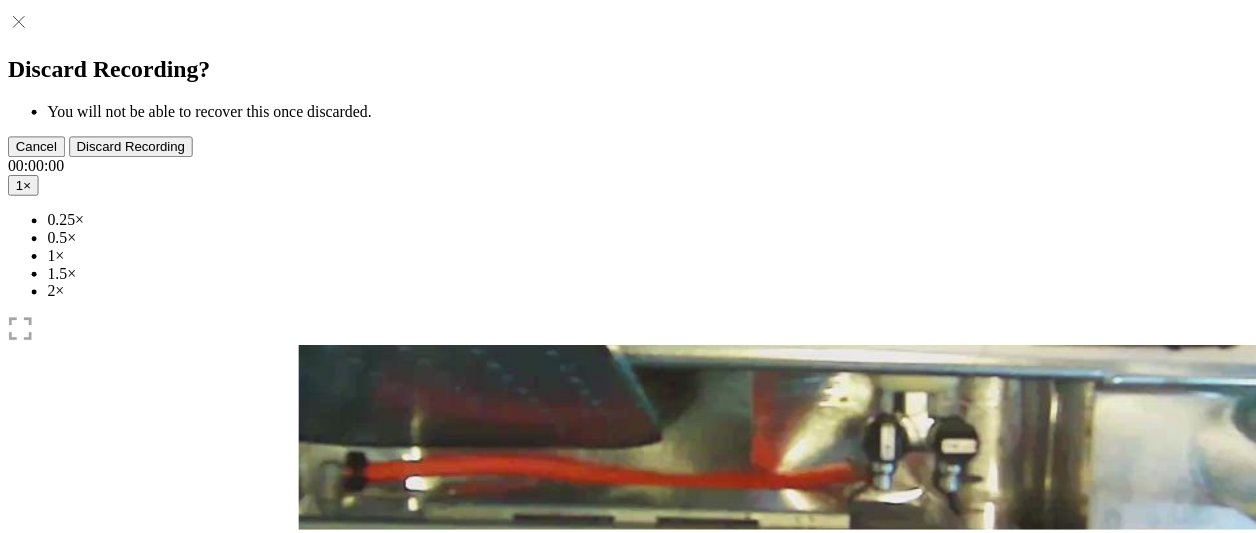 scroll, scrollTop: 0, scrollLeft: 0, axis: both 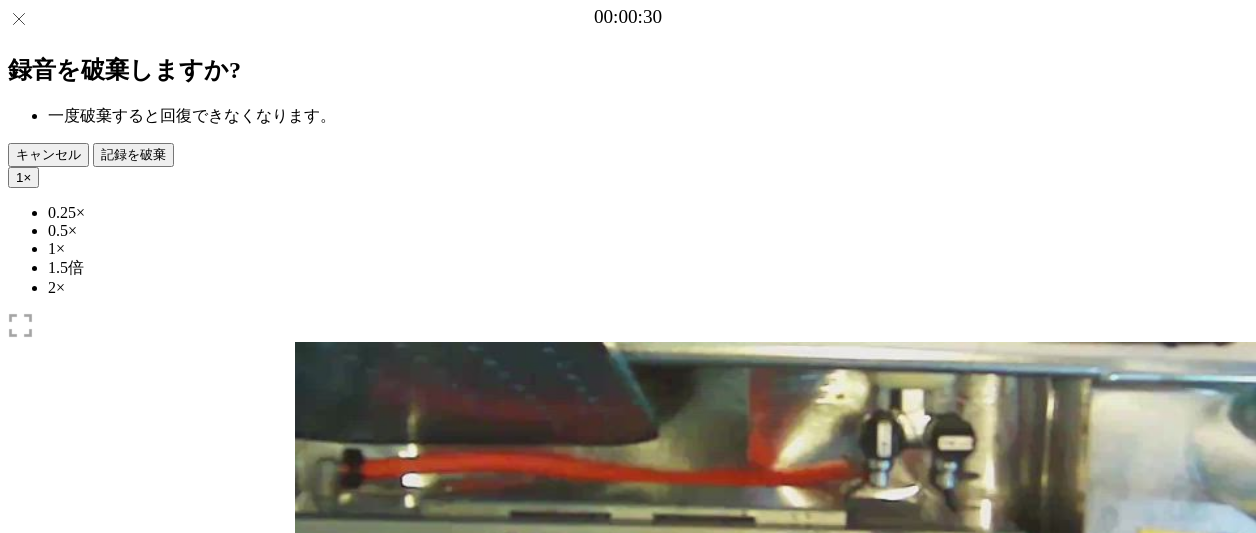 click at bounding box center (310, 1118) 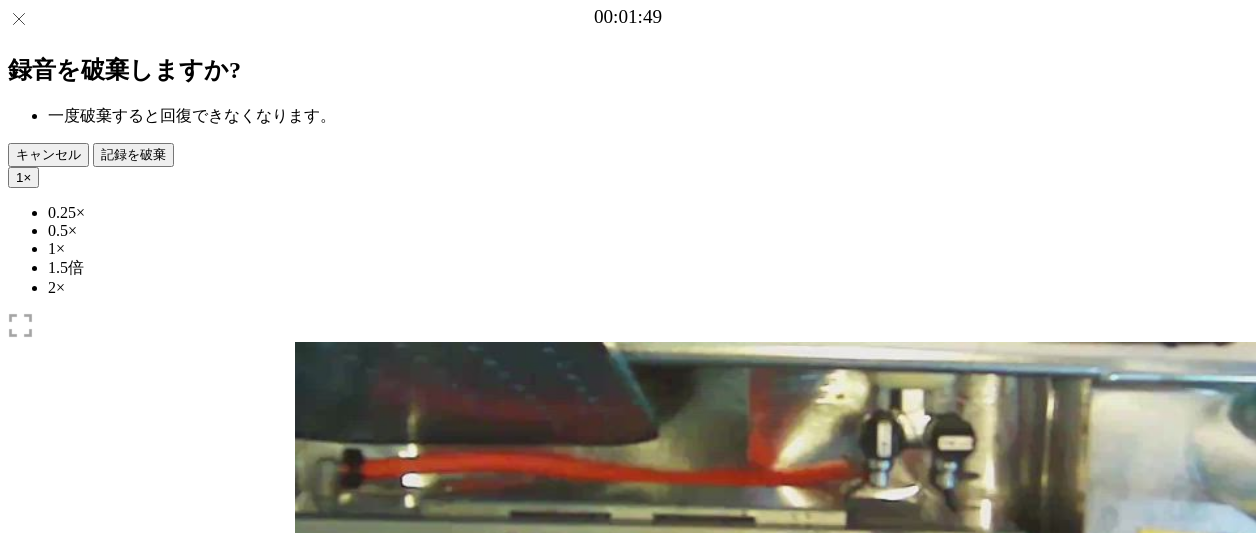click at bounding box center [310, 1118] 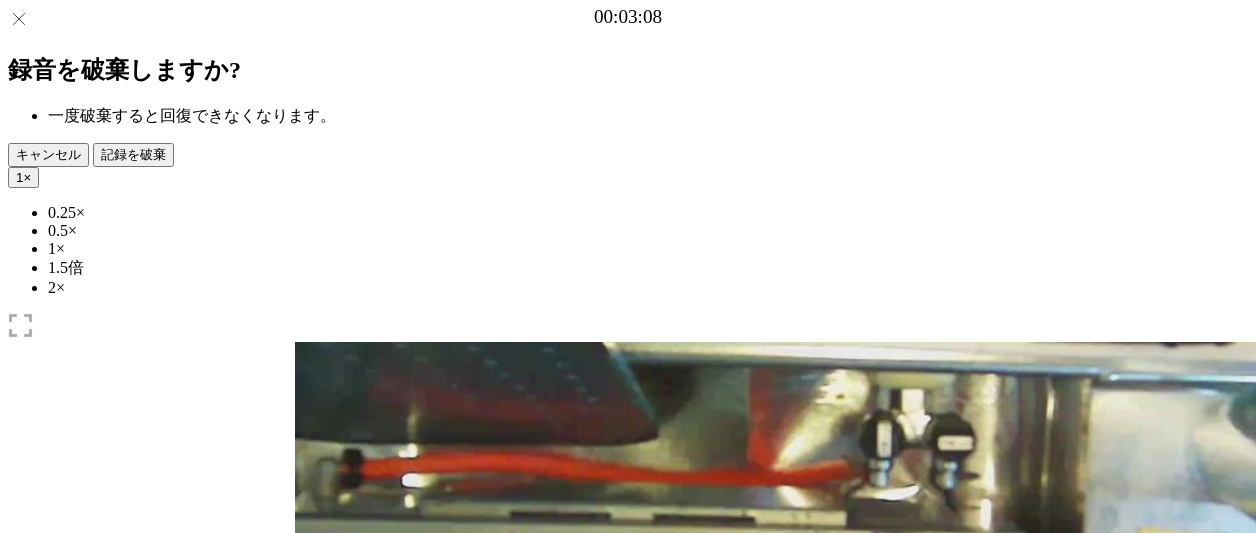click at bounding box center [310, 1118] 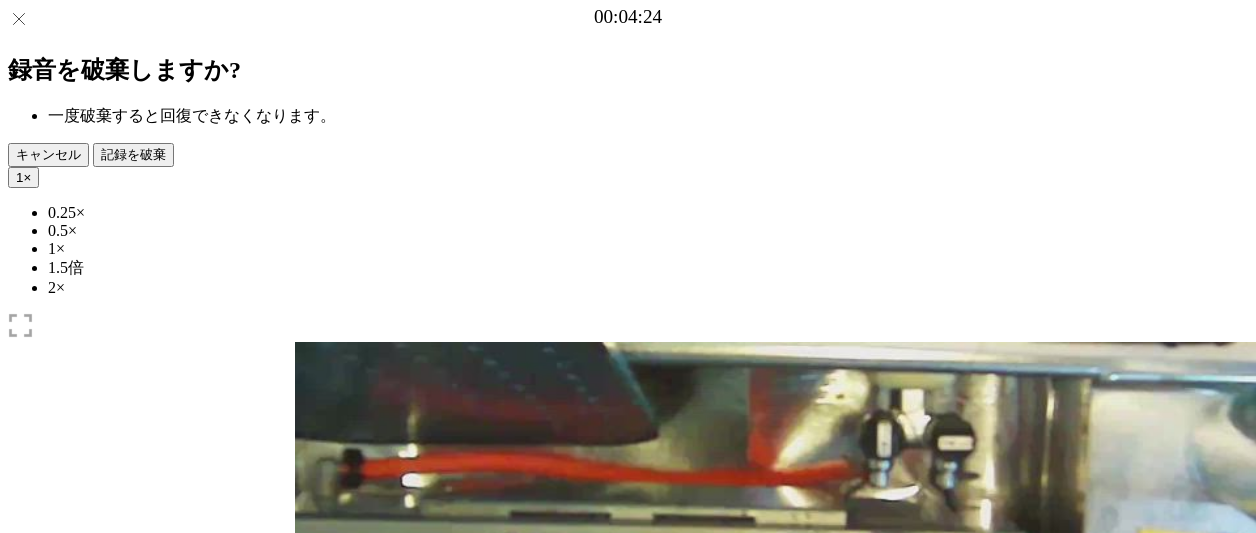 click at bounding box center [310, 1118] 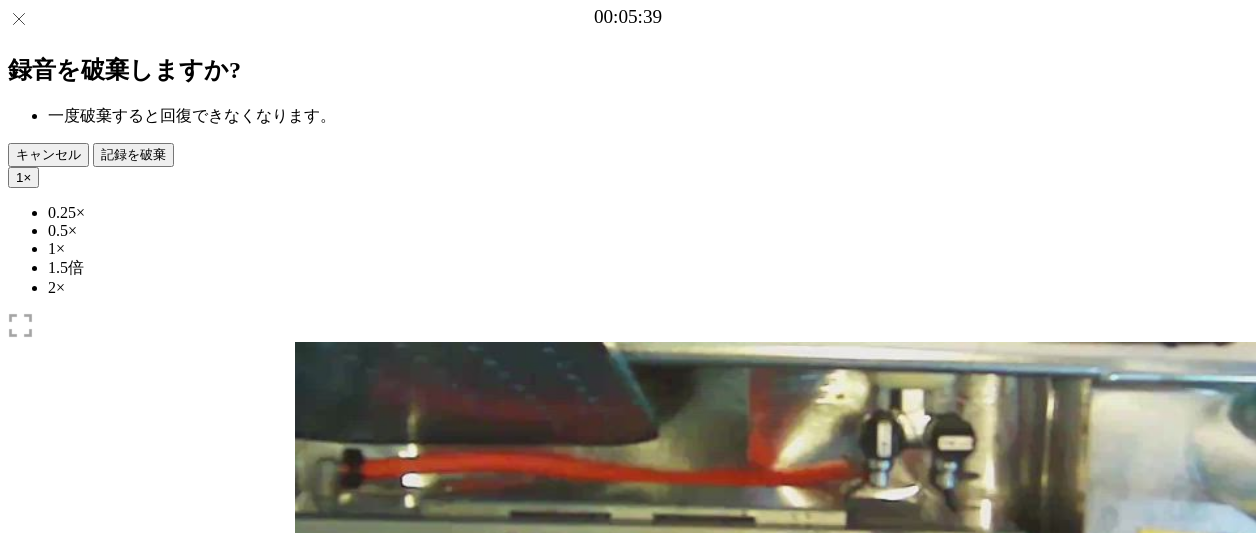 click at bounding box center (307, 1106) 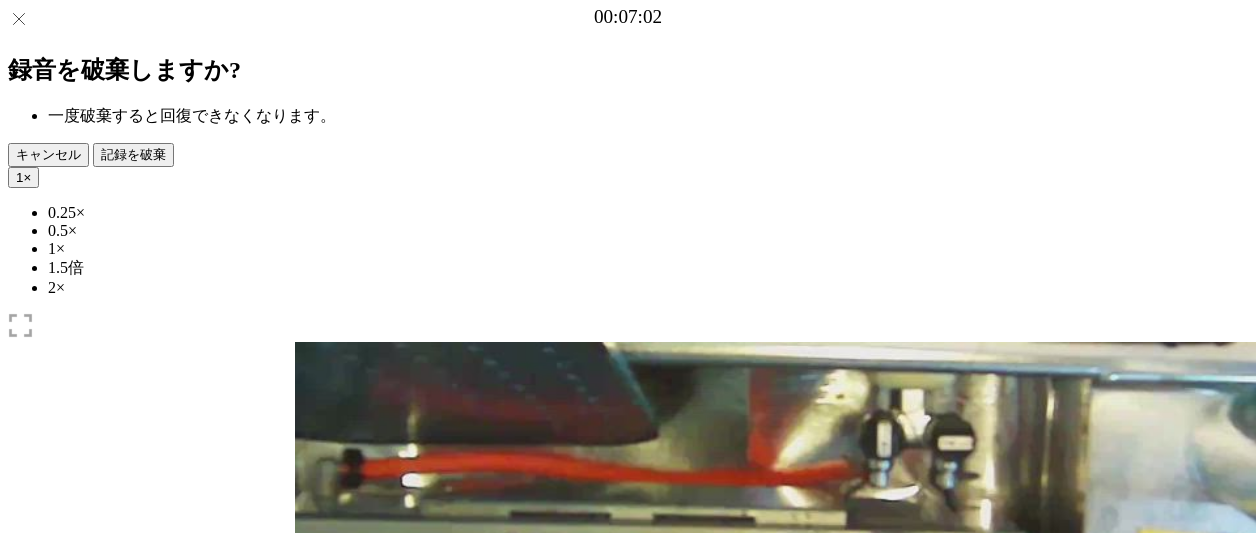 click at bounding box center (307, 1106) 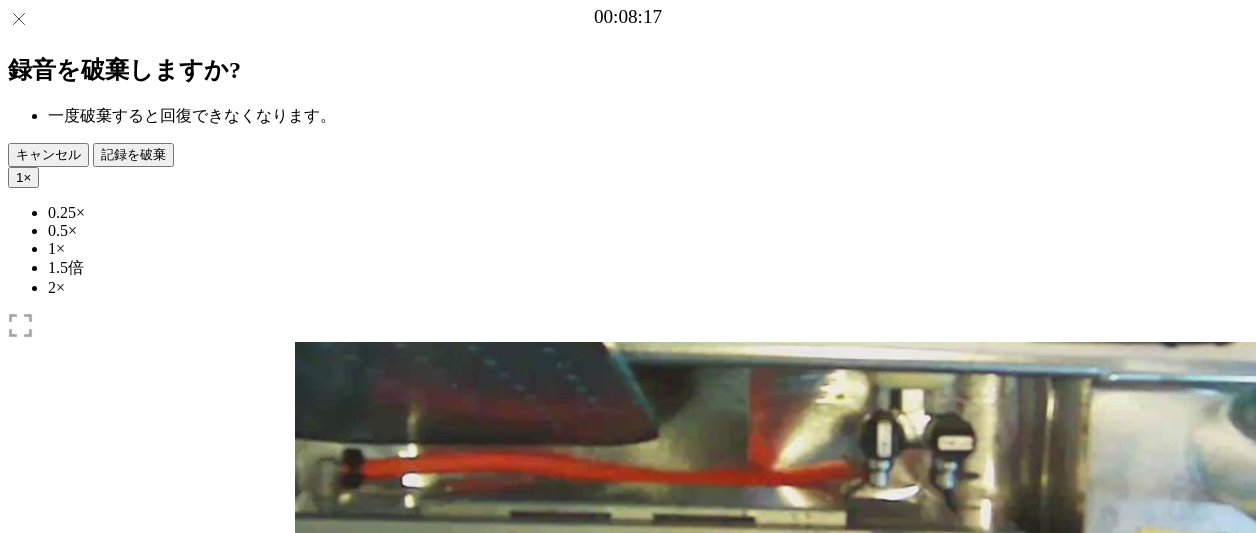 click at bounding box center [307, 1106] 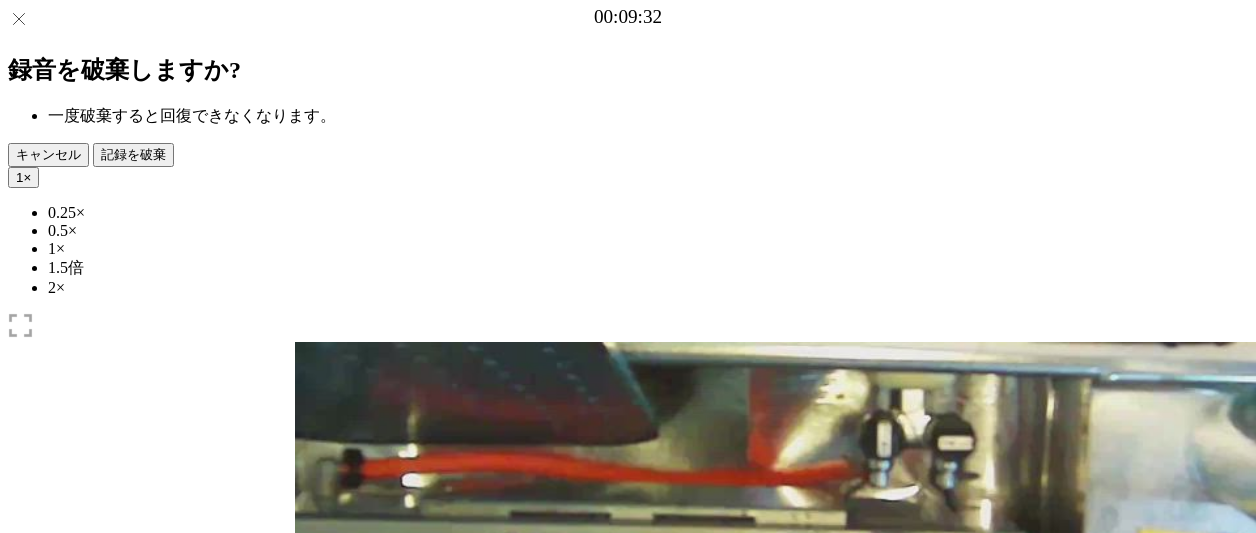 click at bounding box center (307, 1106) 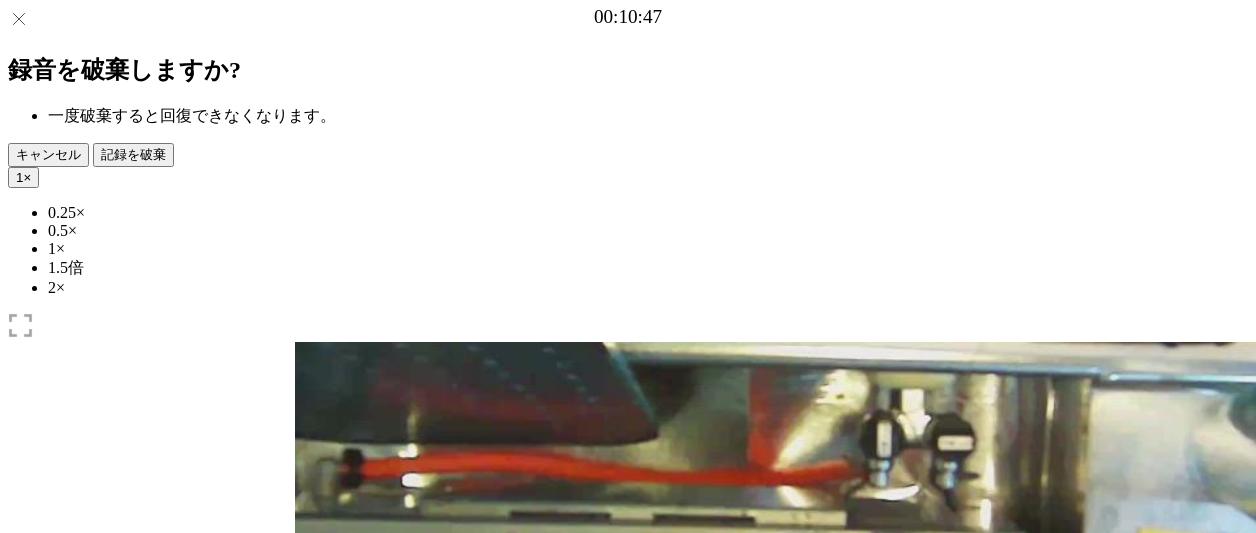click at bounding box center [307, 1106] 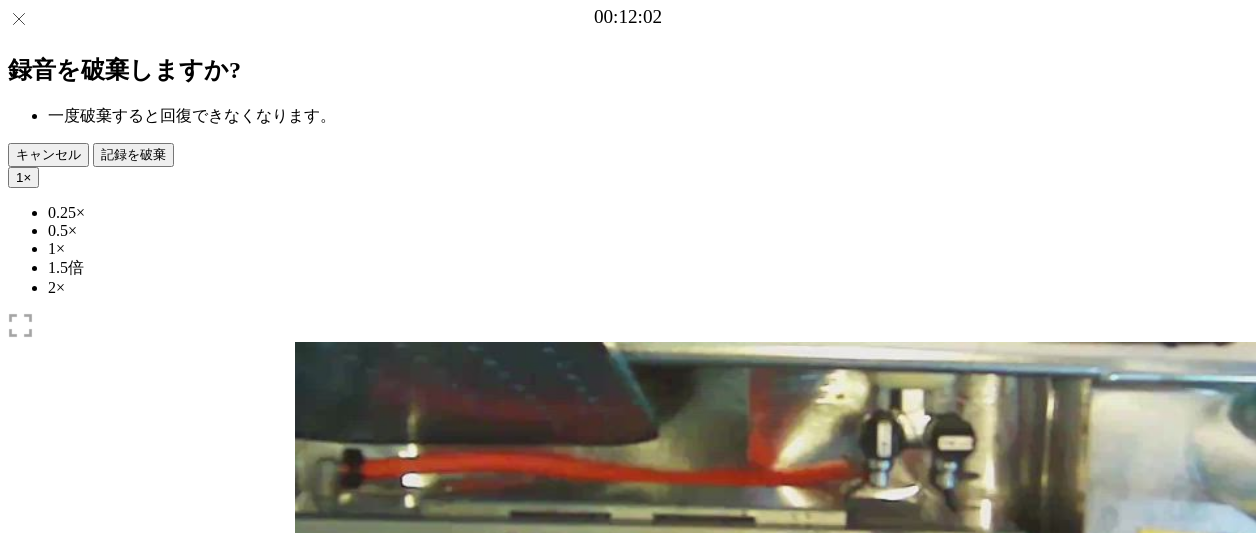 click at bounding box center (310, 1118) 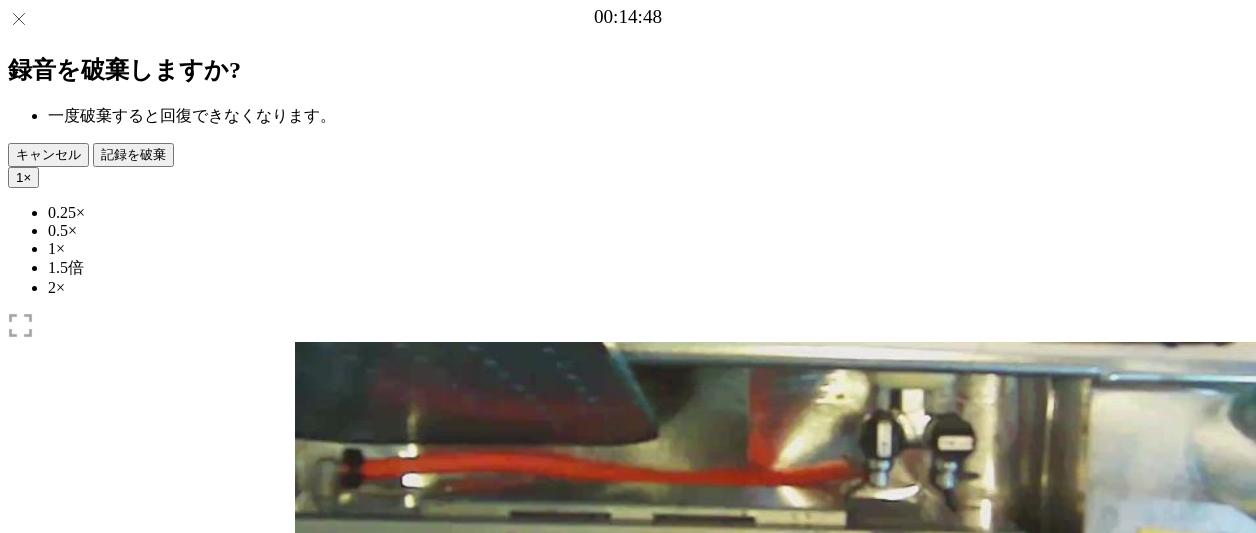 click at bounding box center (310, 1010) 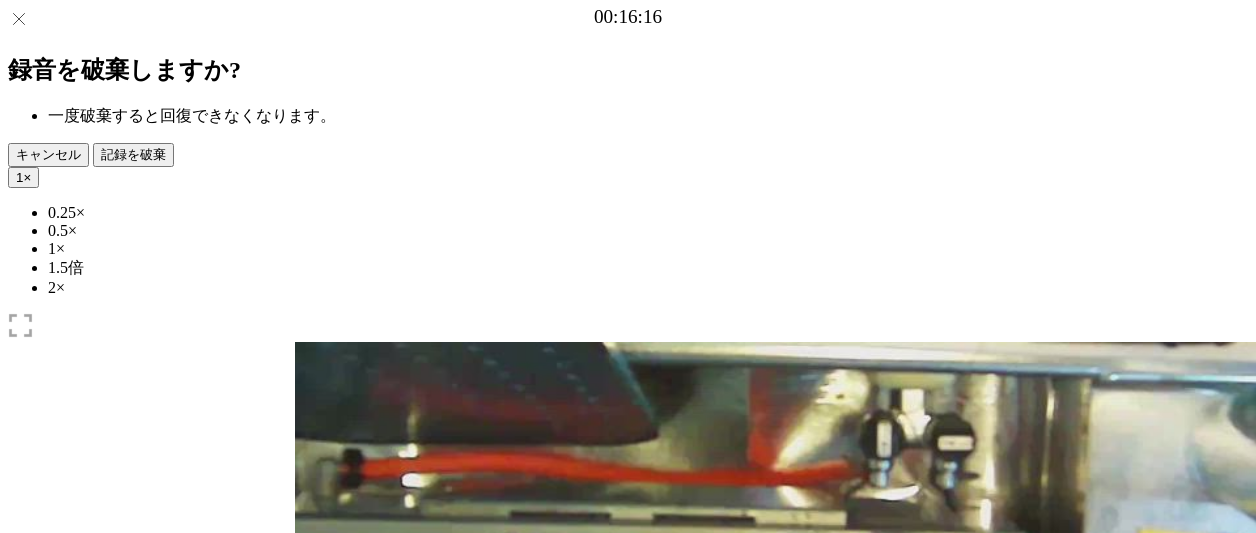 click at bounding box center (310, 1010) 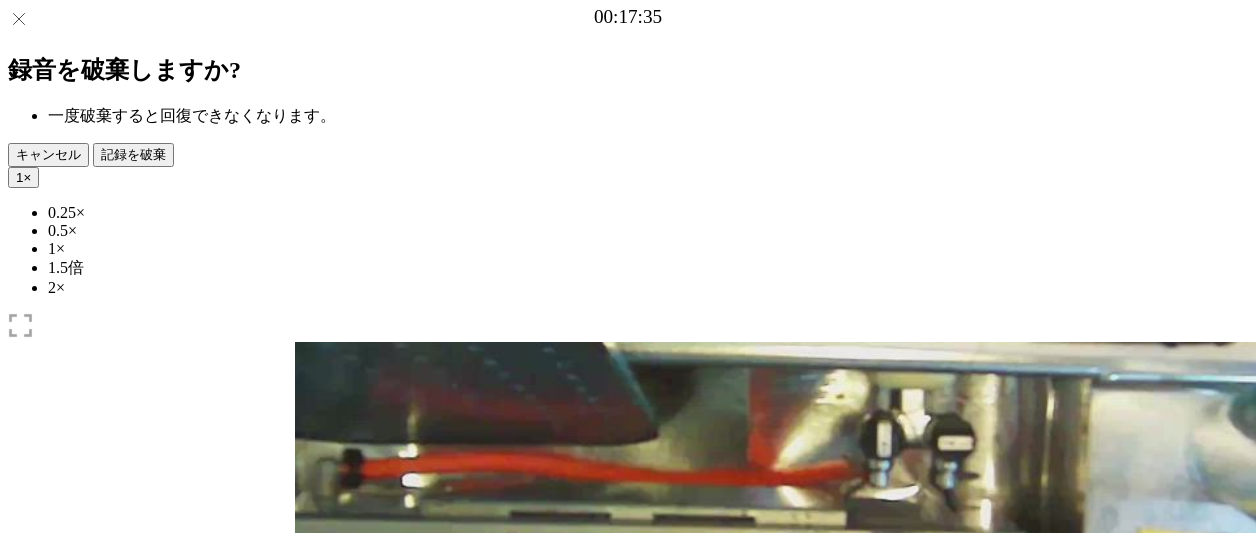 click at bounding box center [310, 1010] 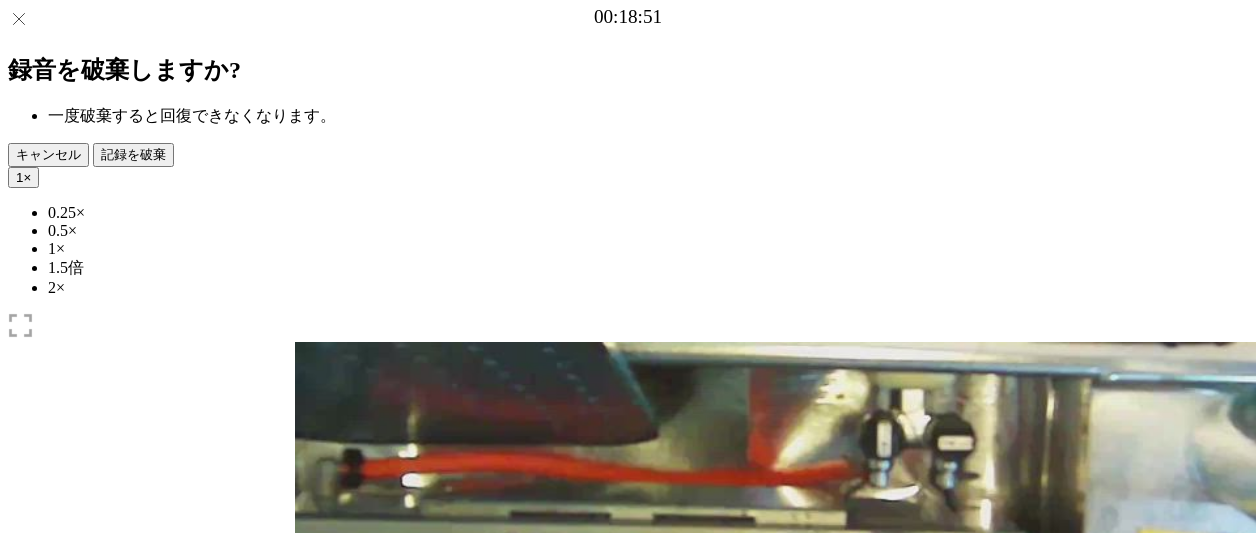 click at bounding box center (310, 1010) 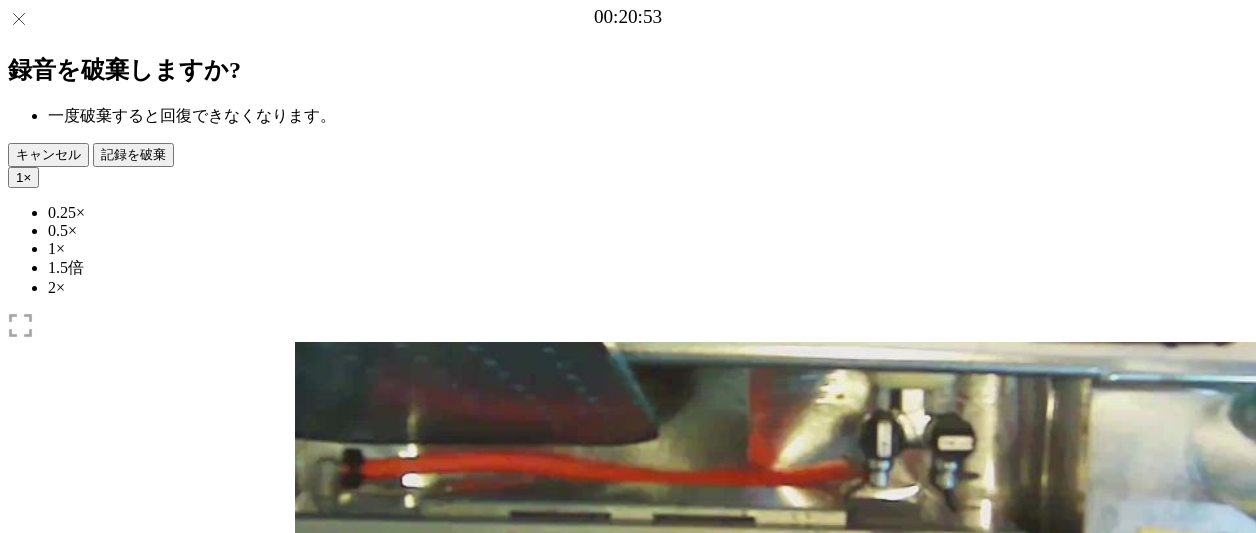 click at bounding box center (307, 998) 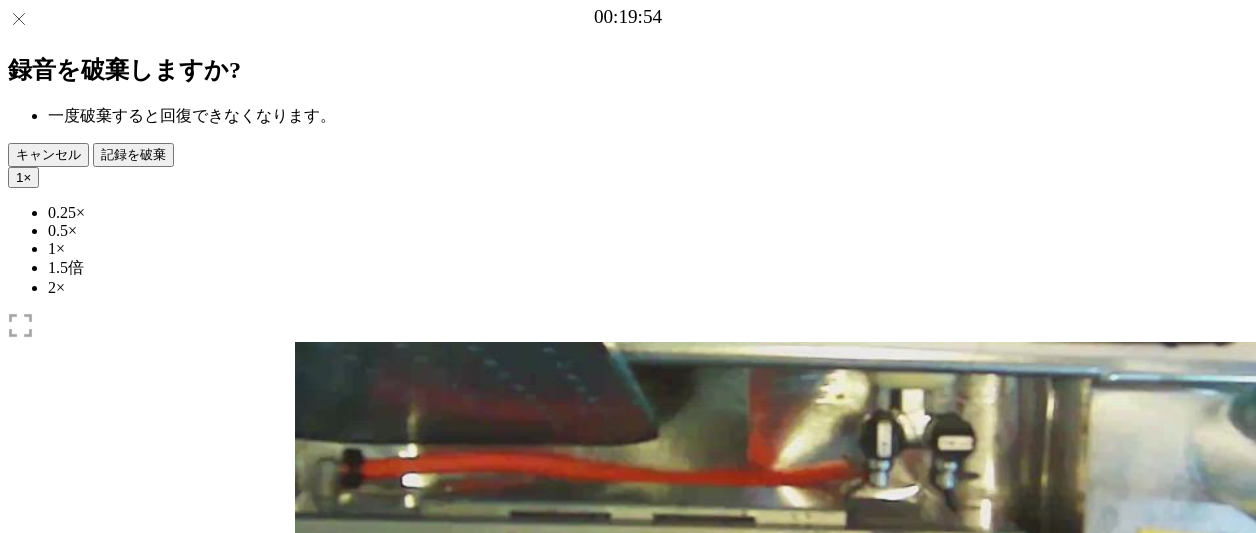 click at bounding box center (307, 998) 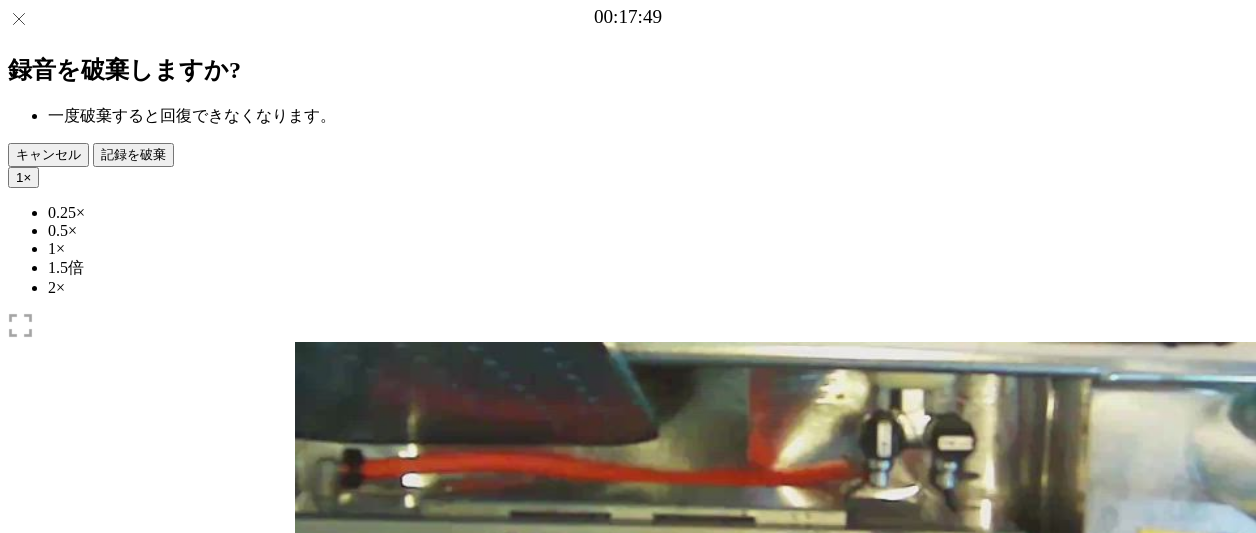 click at bounding box center (307, 998) 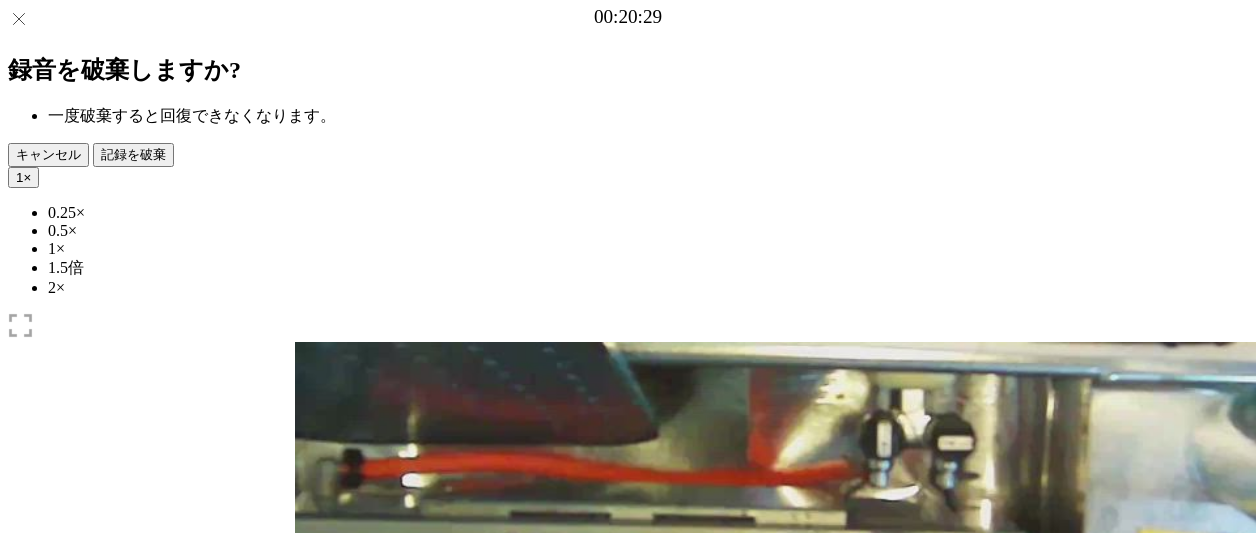 click on "経過時間: 00:42
残り時間: 00:02" at bounding box center (628, 937) 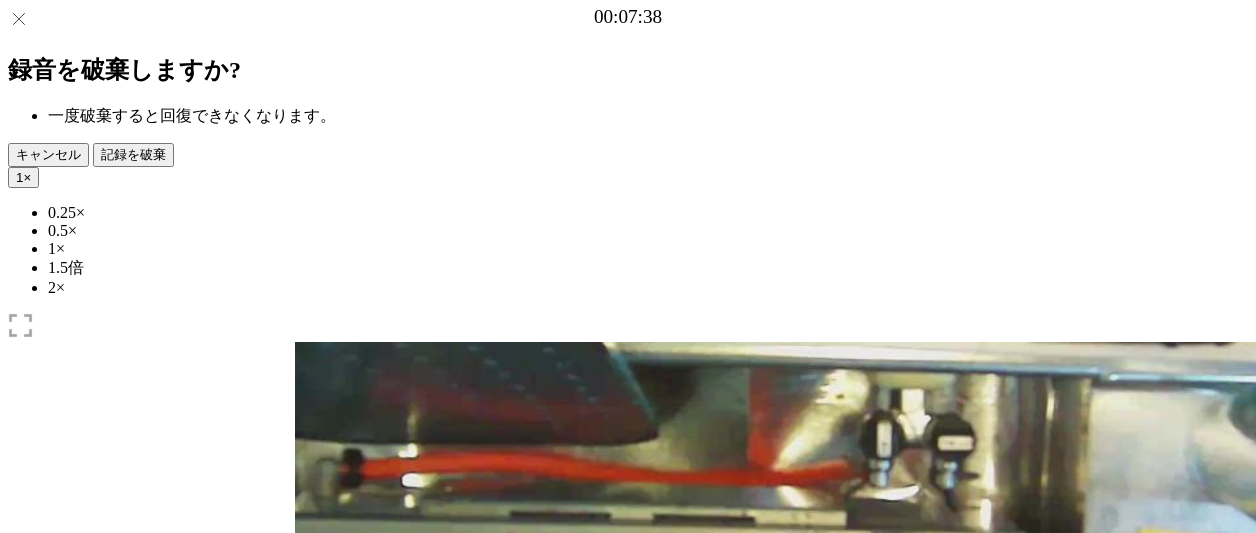 click at bounding box center [407, 1061] 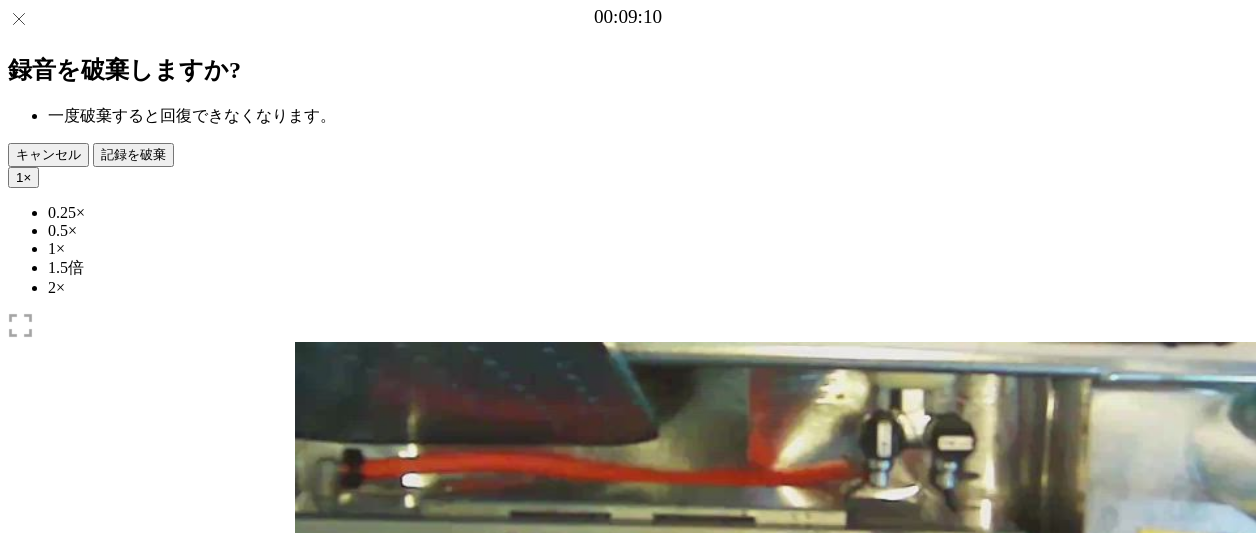 click at bounding box center [310, 1010] 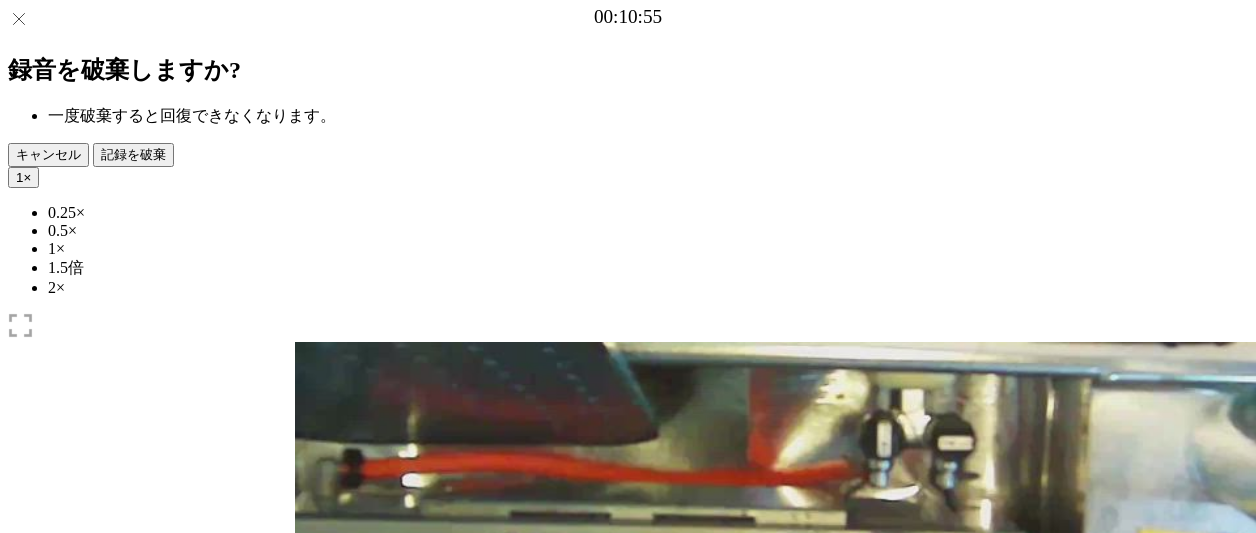 click at bounding box center (310, 1010) 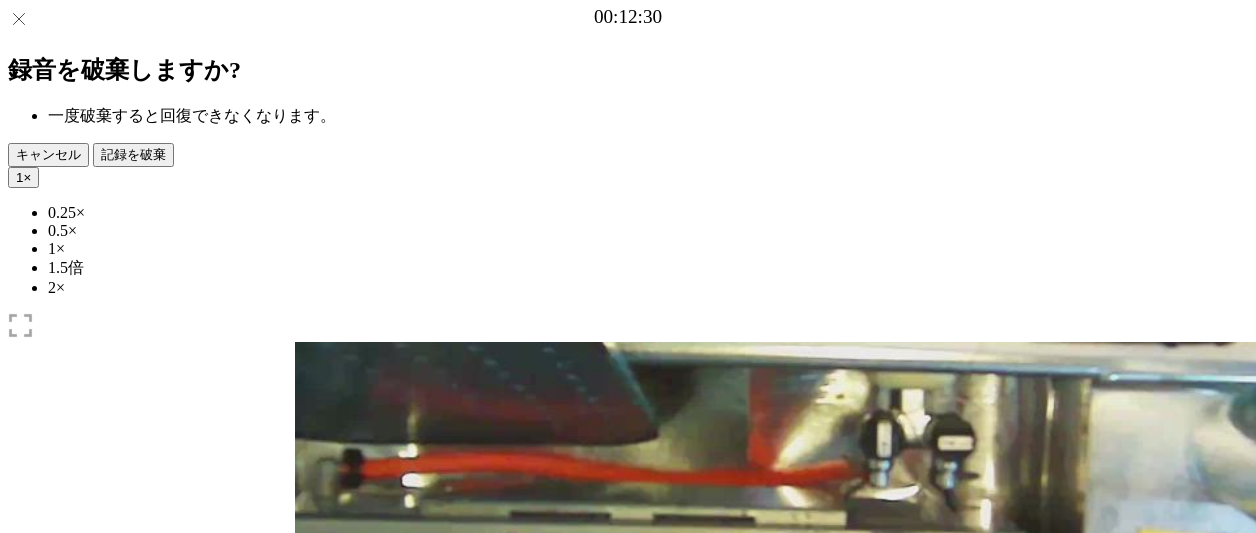 click at bounding box center [310, 1010] 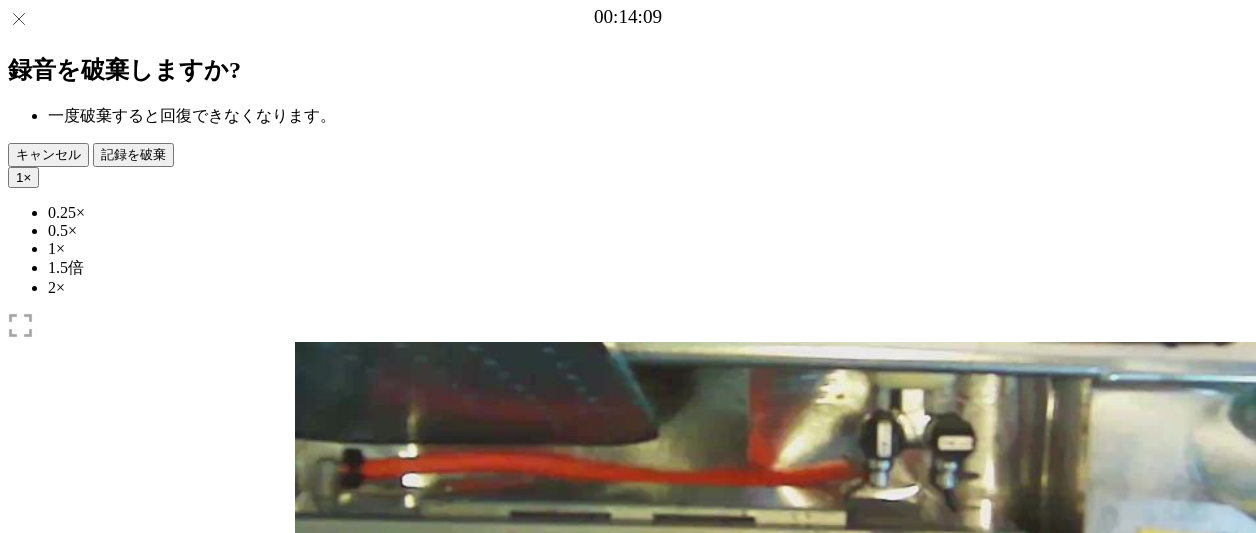 click at bounding box center (310, 1010) 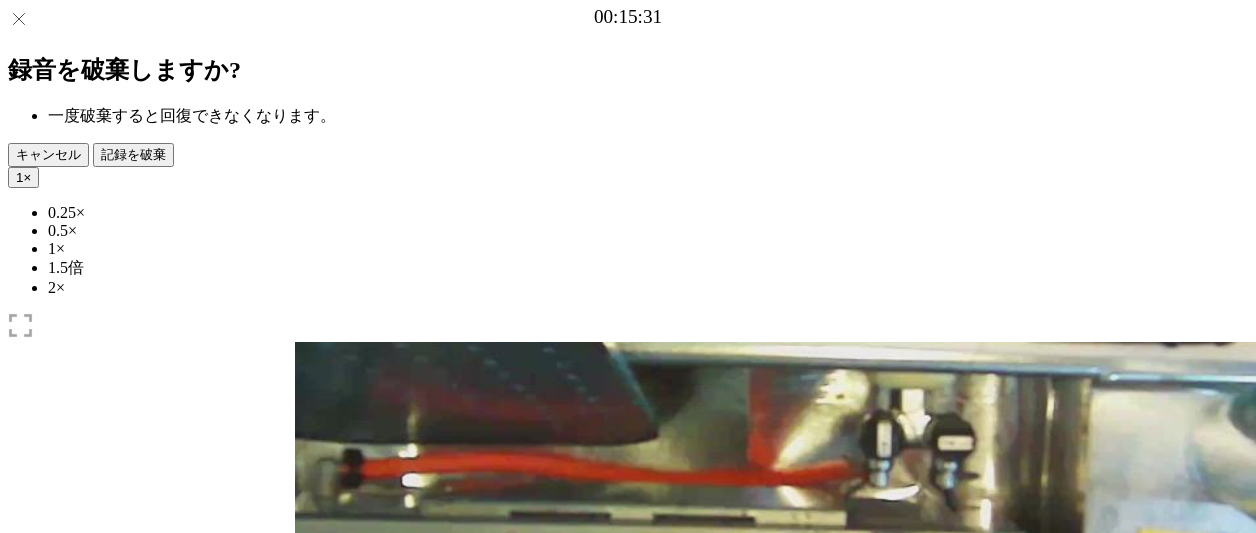 click at bounding box center (310, 1010) 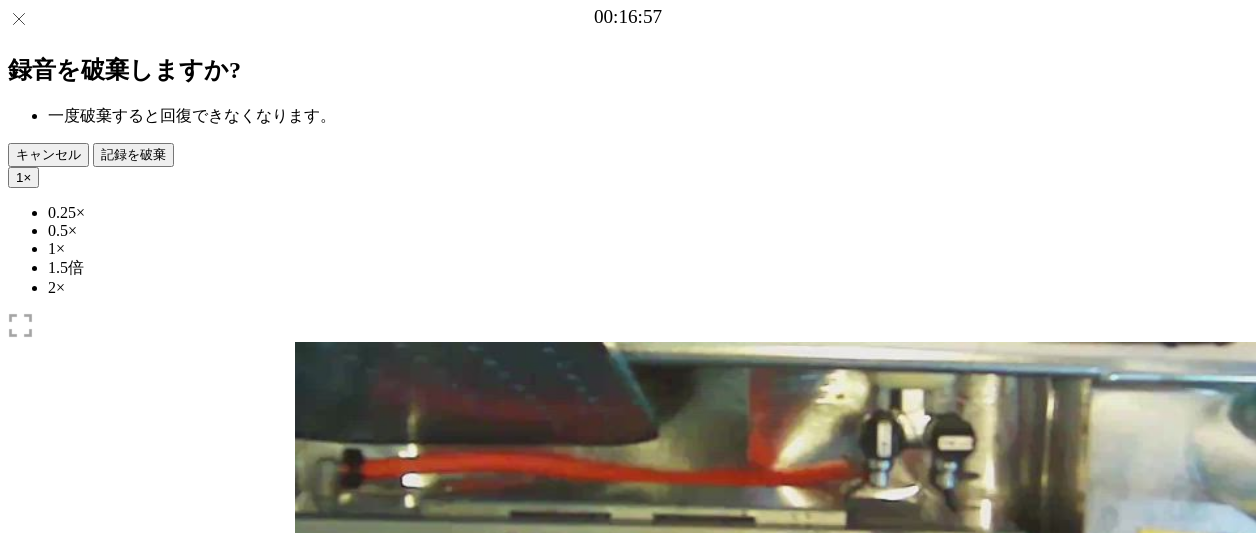 click at bounding box center (310, 1010) 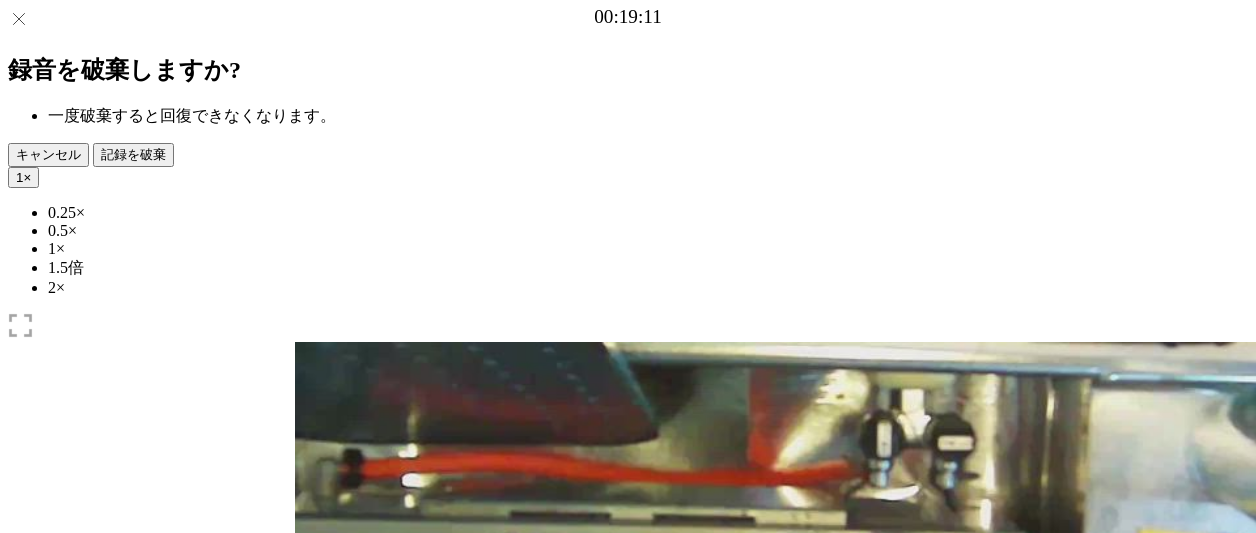 click at bounding box center [396, 1060] 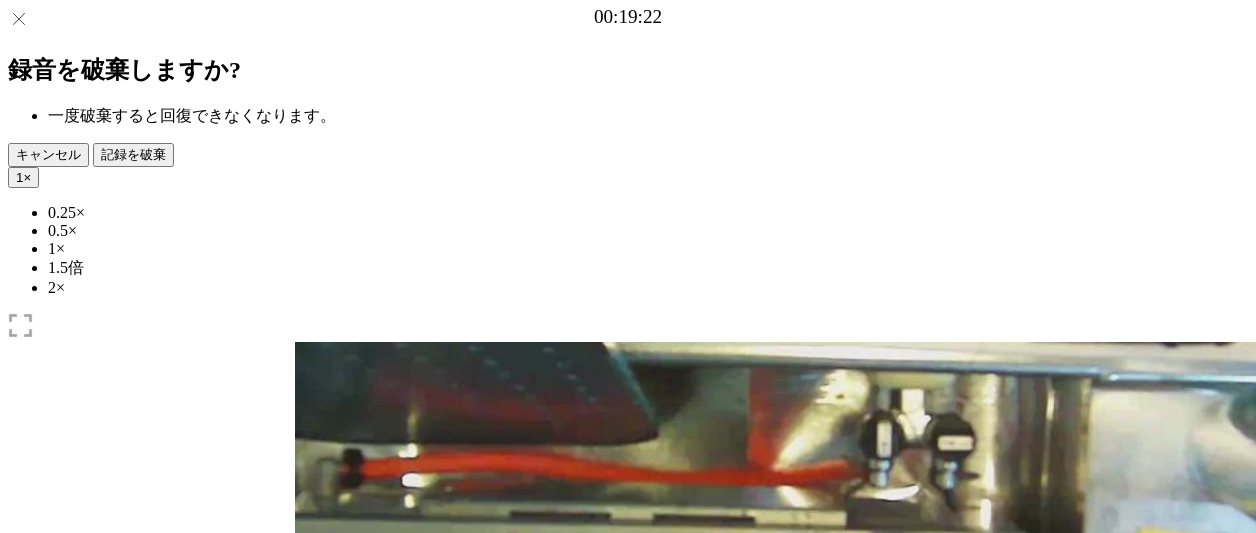 click at bounding box center (310, 974) 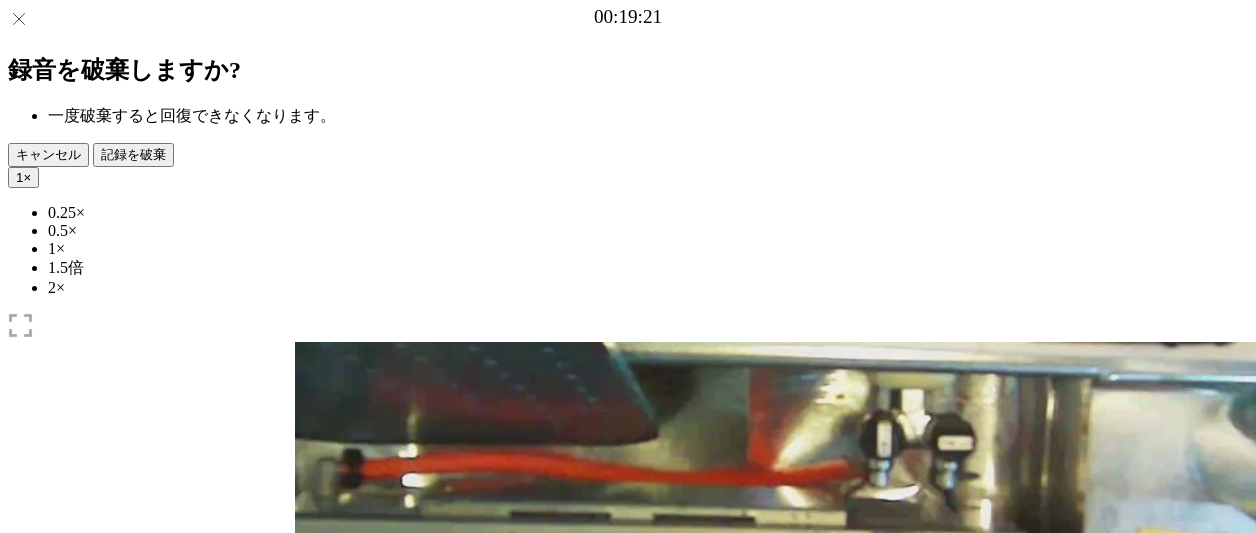 click at bounding box center (310, 974) 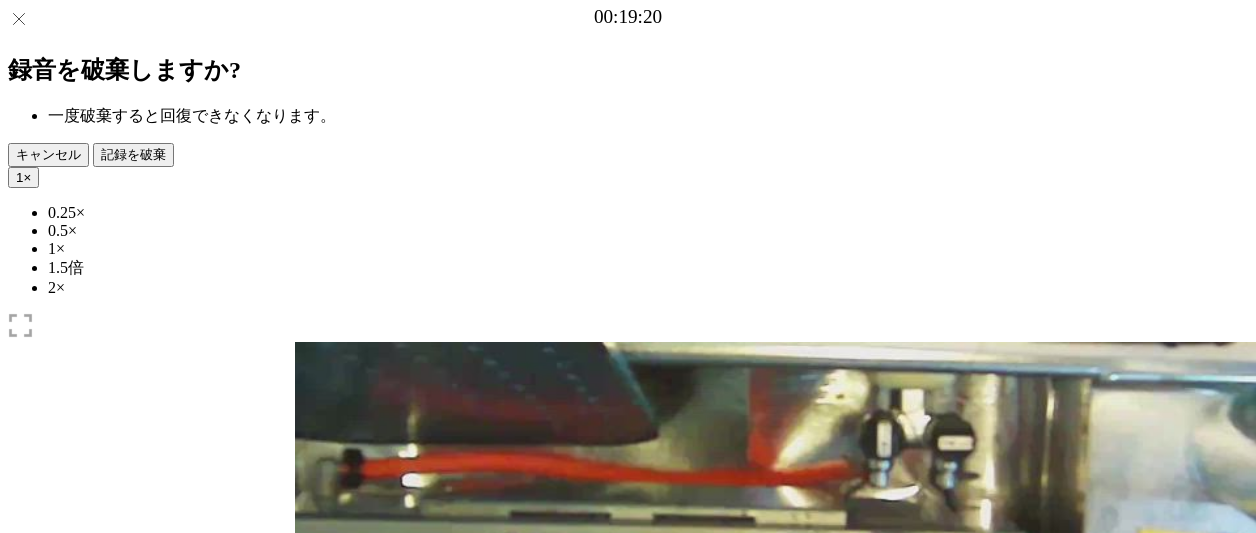 click at bounding box center [310, 974] 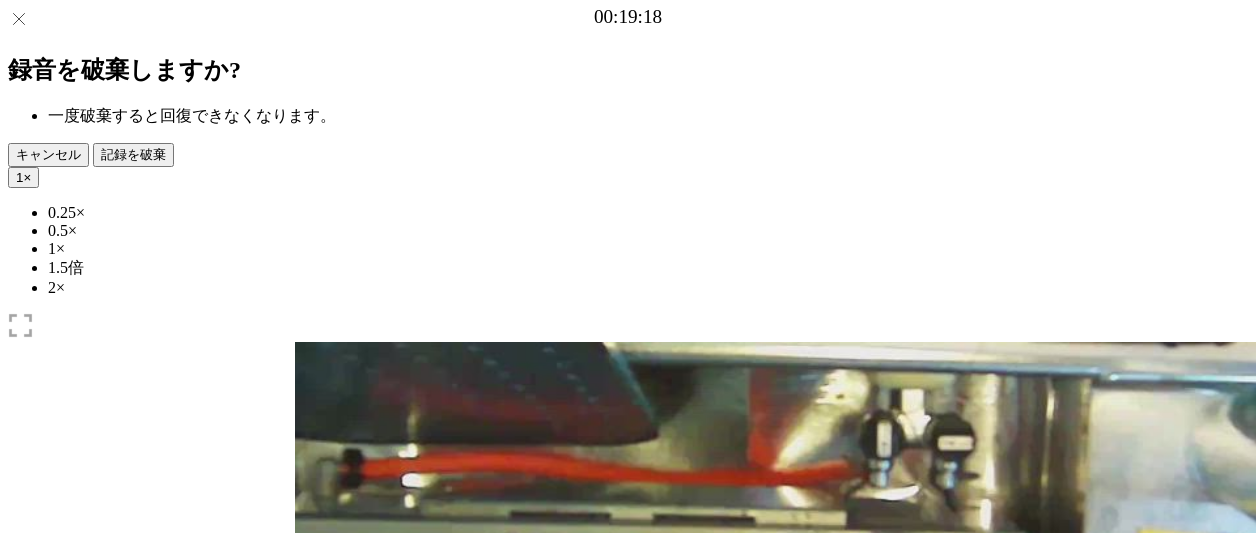 click at bounding box center (310, 974) 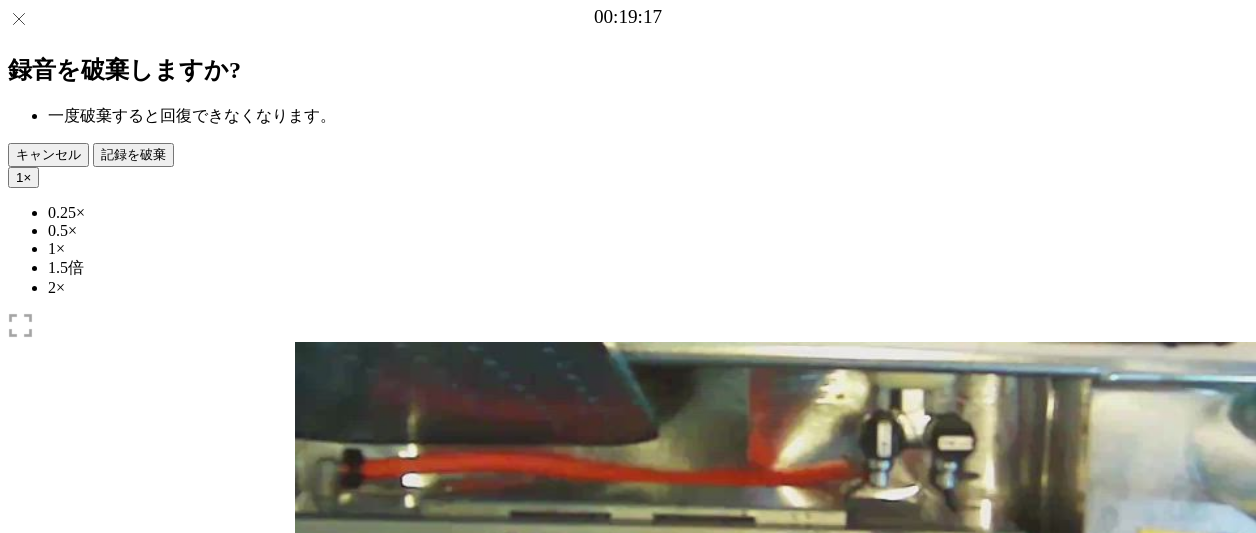 click at bounding box center [310, 974] 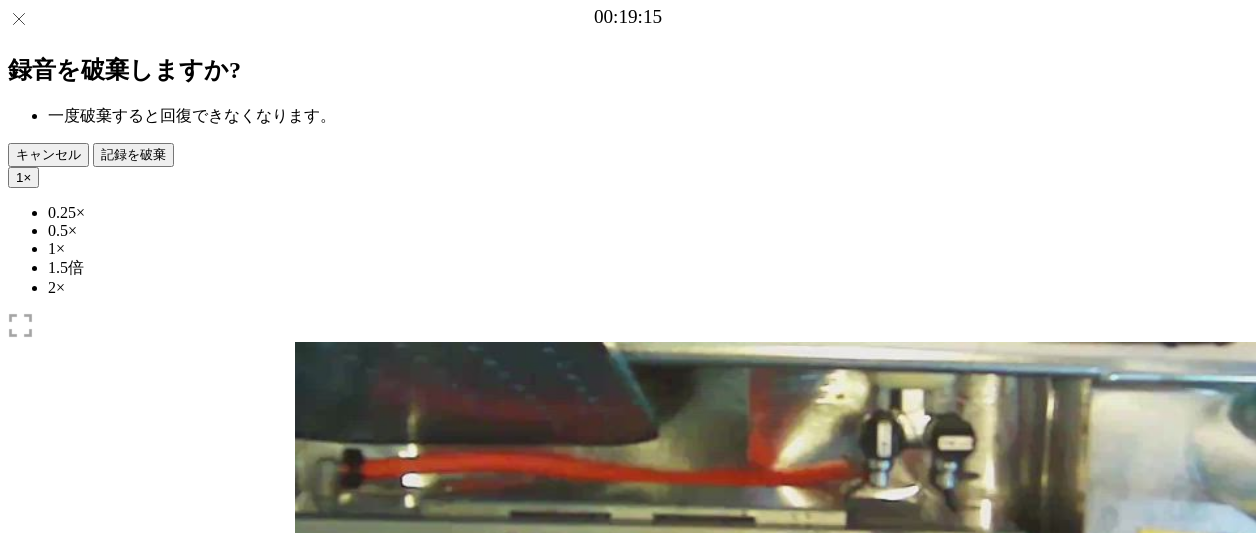 click at bounding box center (310, 974) 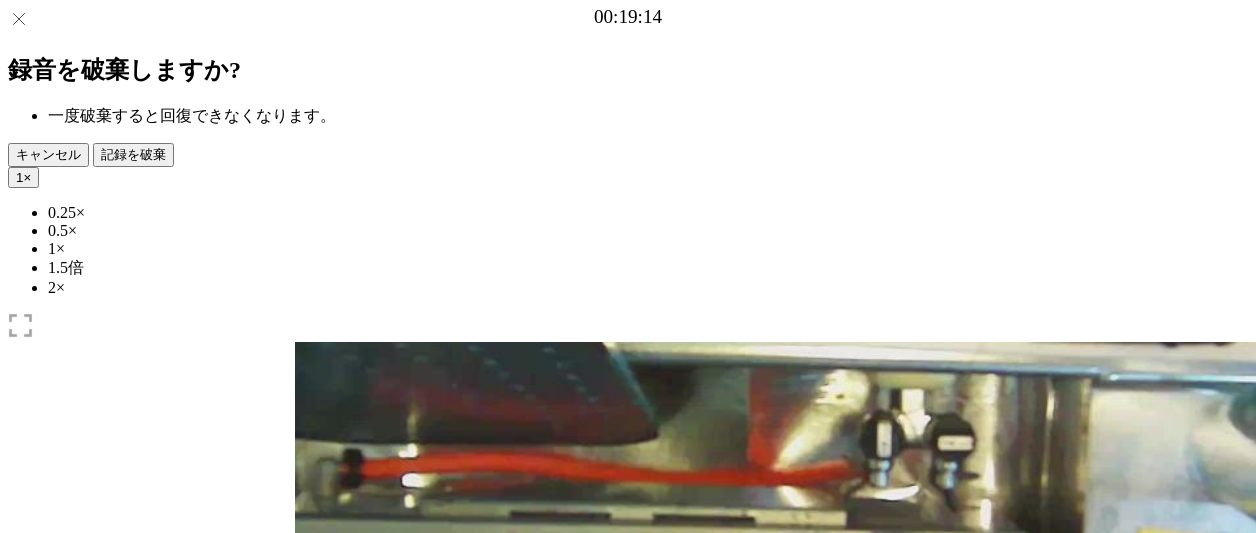 click at bounding box center (310, 974) 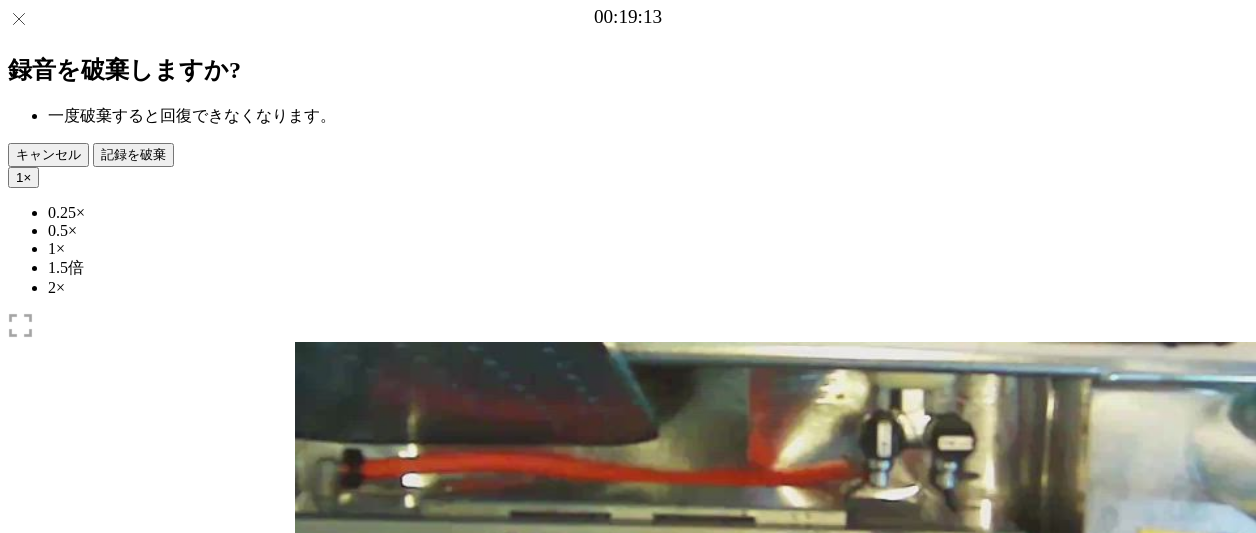 click at bounding box center [310, 974] 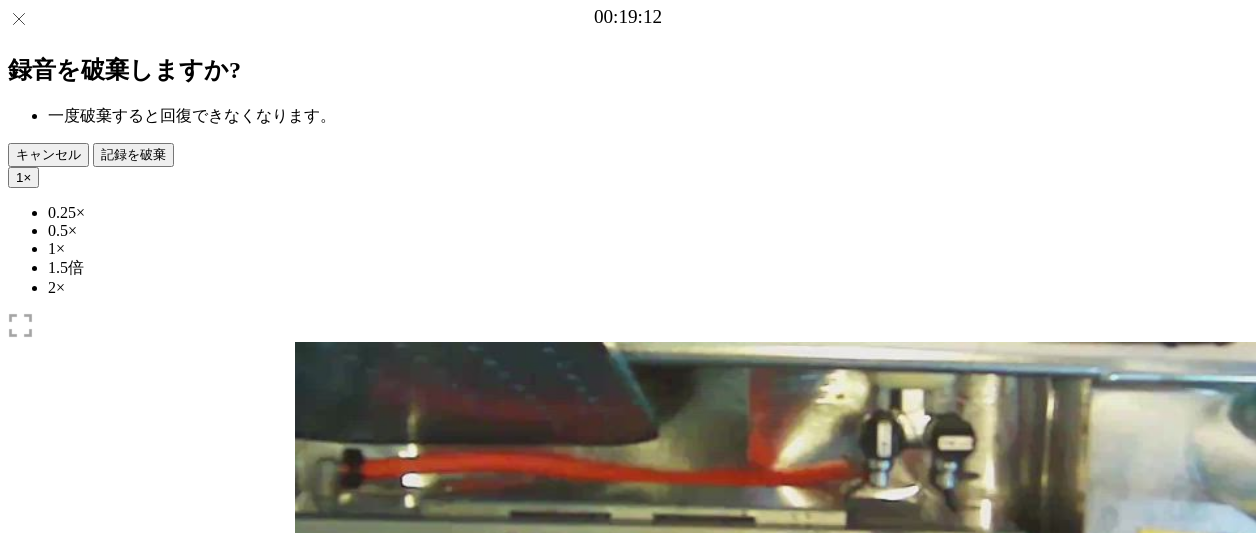 click at bounding box center (310, 974) 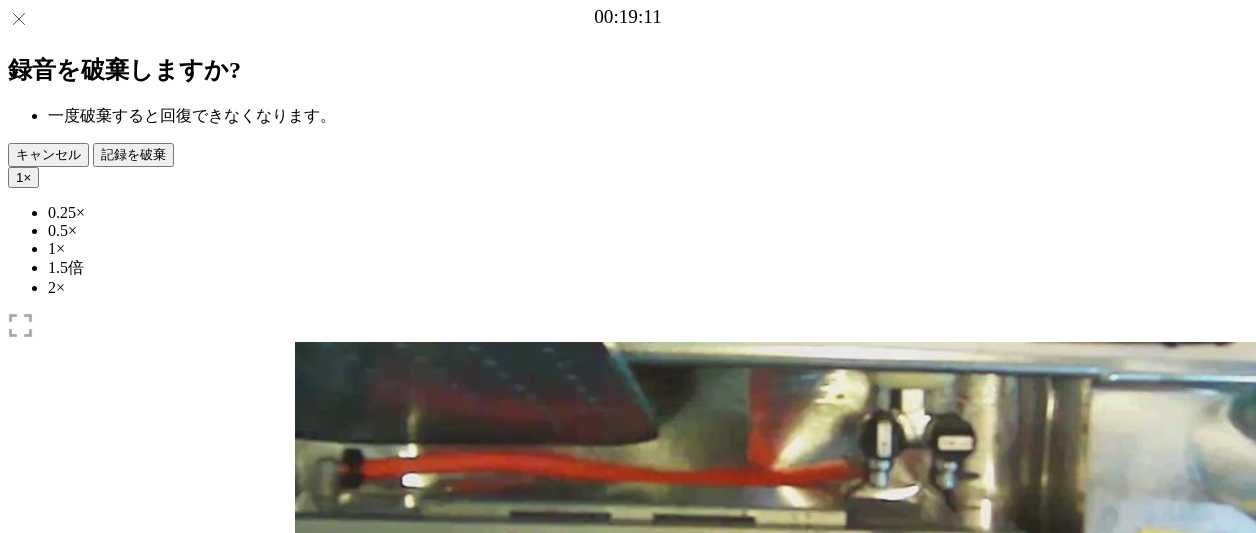 drag, startPoint x: 843, startPoint y: 431, endPoint x: 856, endPoint y: 429, distance: 13.152946 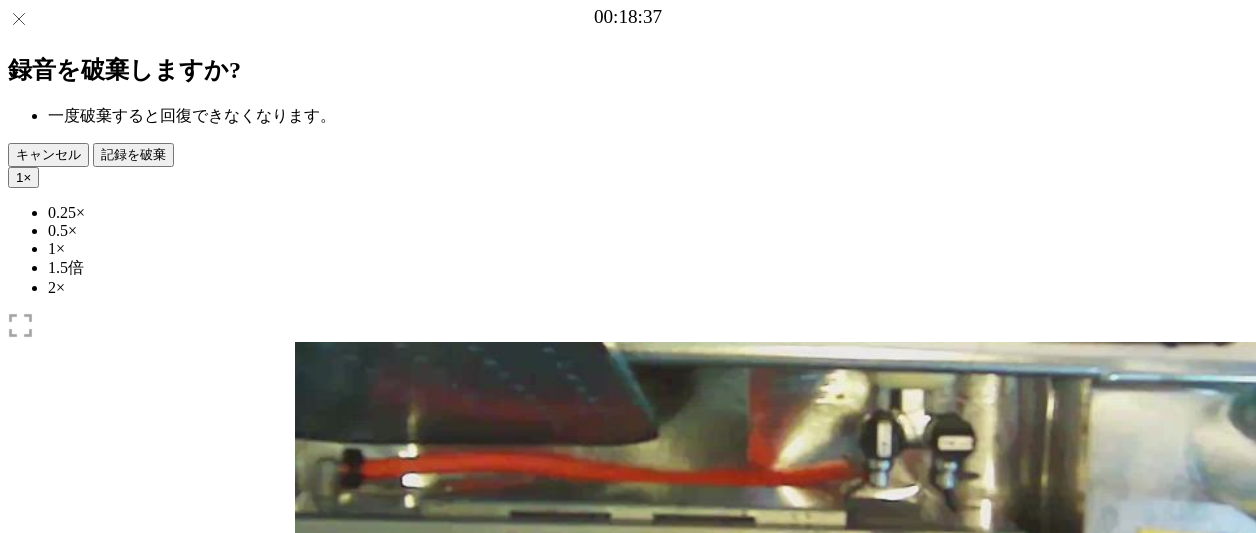 click at bounding box center [331, 1061] 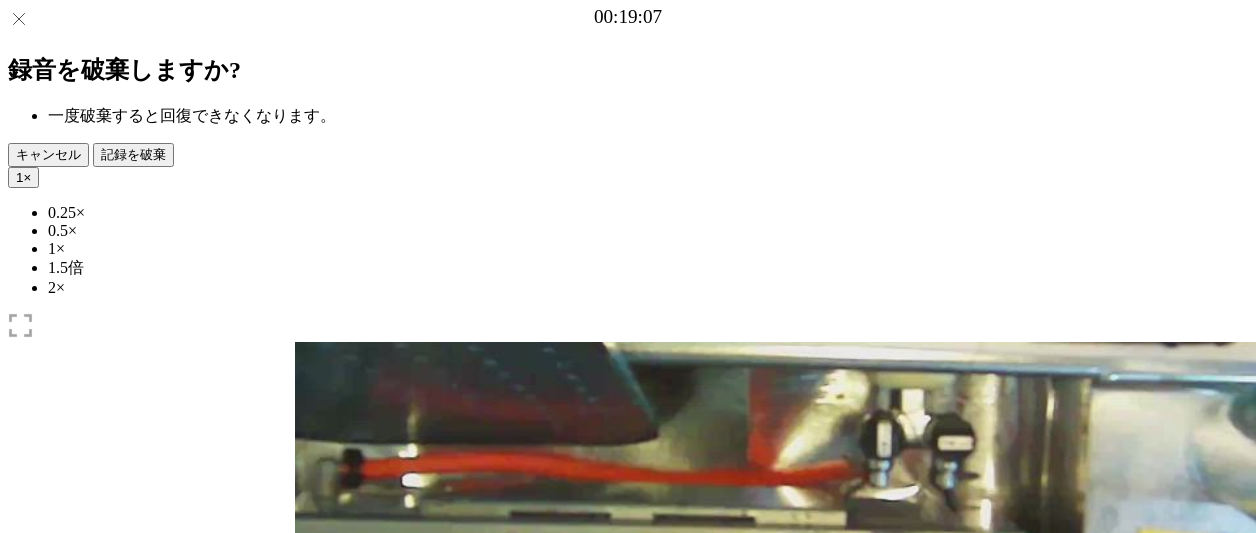 click at bounding box center (407, 1061) 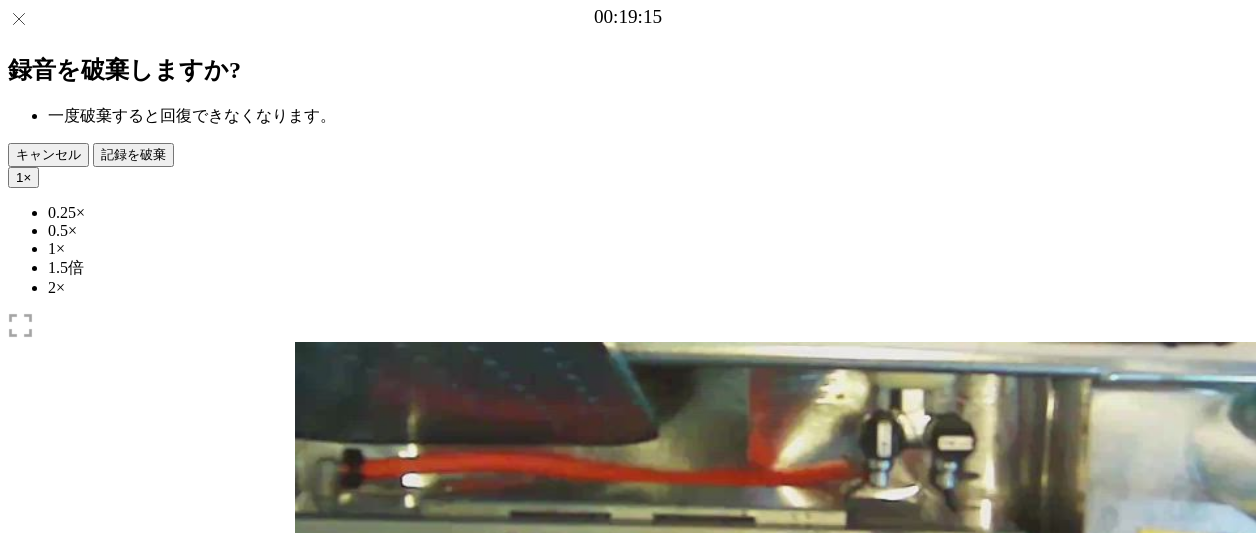 click at bounding box center (628, 916) 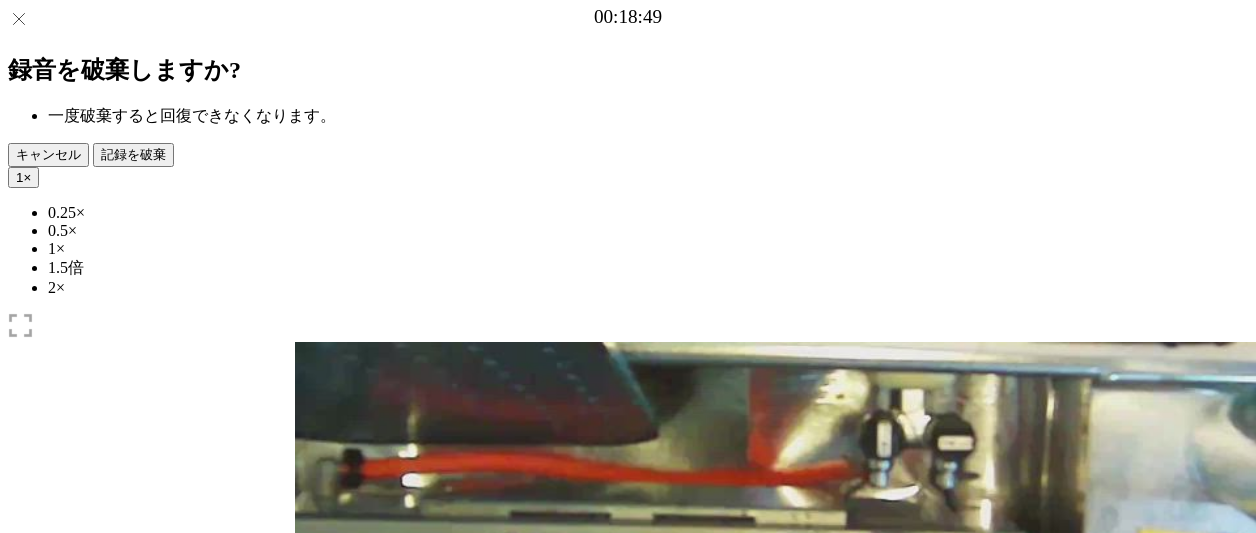 click at bounding box center [628, 916] 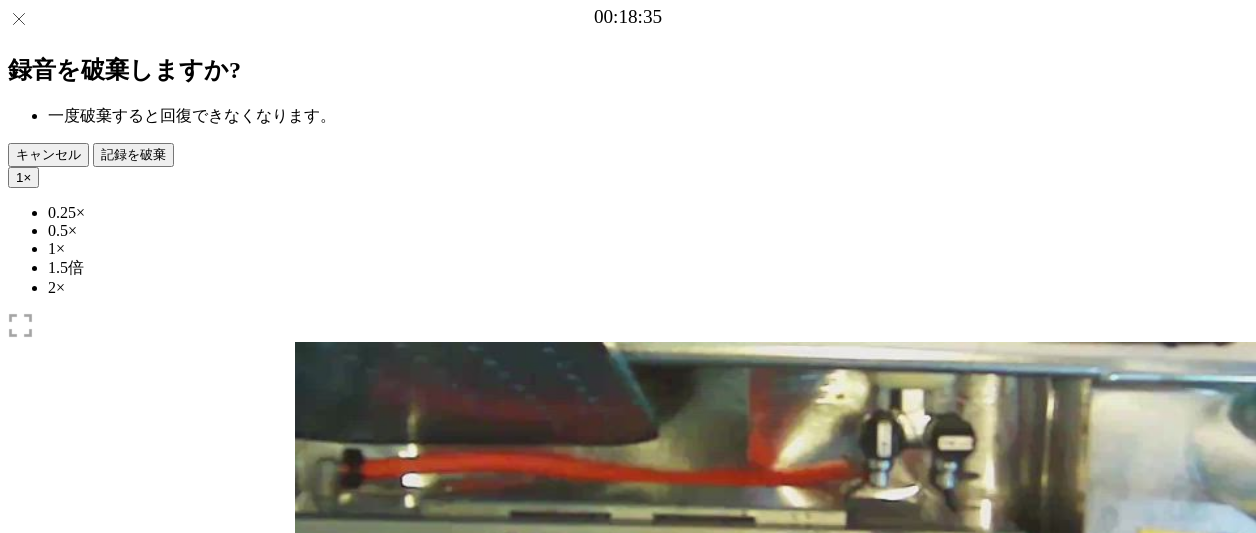 click on "経過時間: 00:38
残り時間: 00:06" at bounding box center (628, 937) 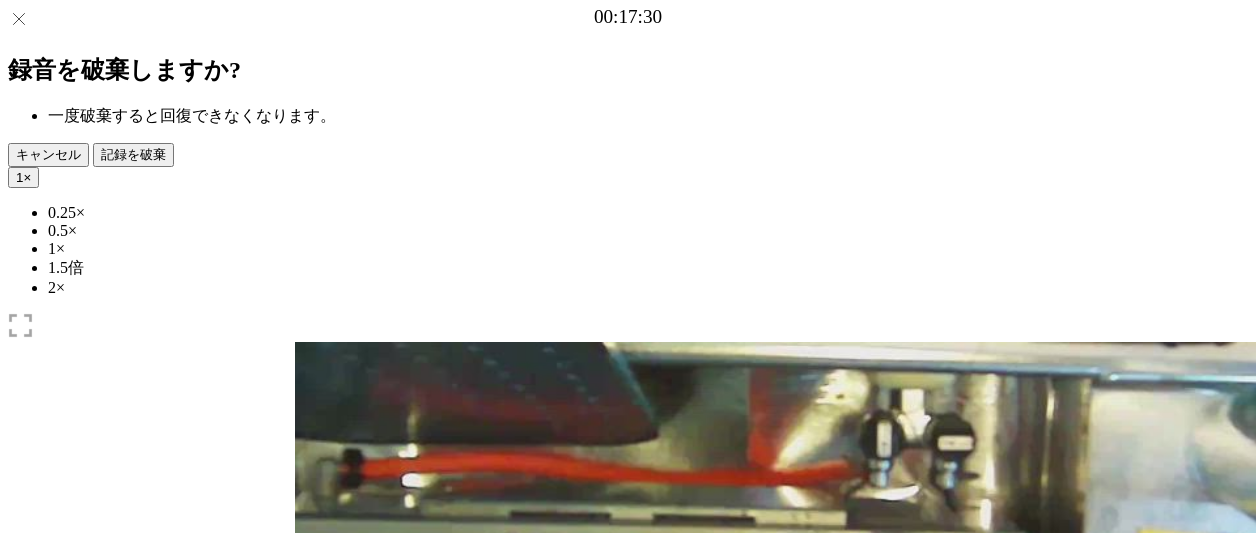 click on "経過時間: 00:36
残り時間: 00:09" at bounding box center (628, 937) 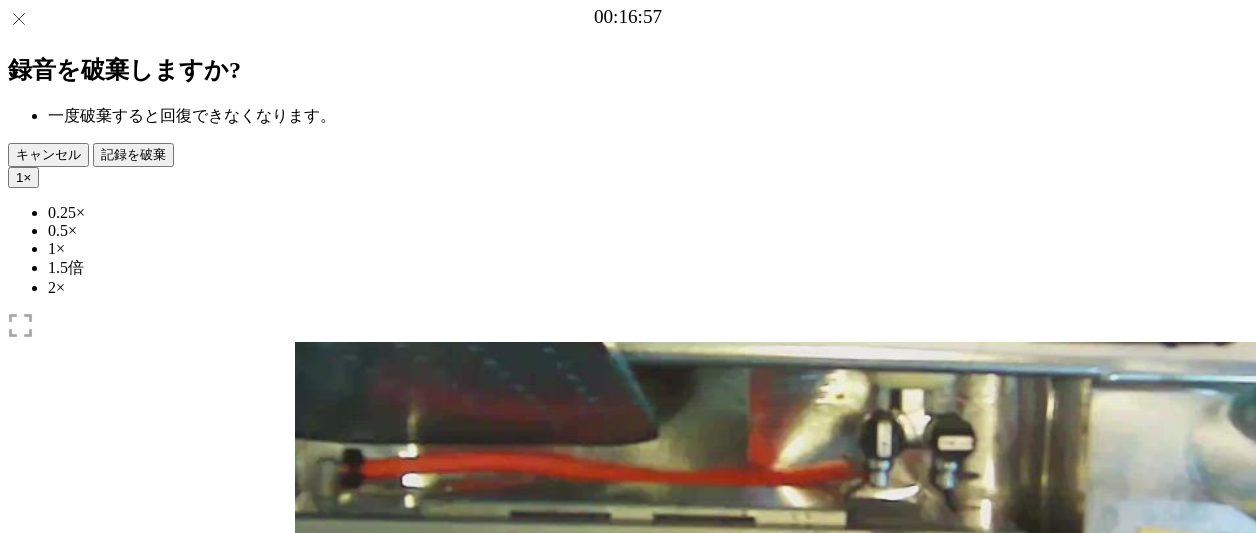 click on "経過時間: 00:35
残り時間: 00:10" at bounding box center (628, 937) 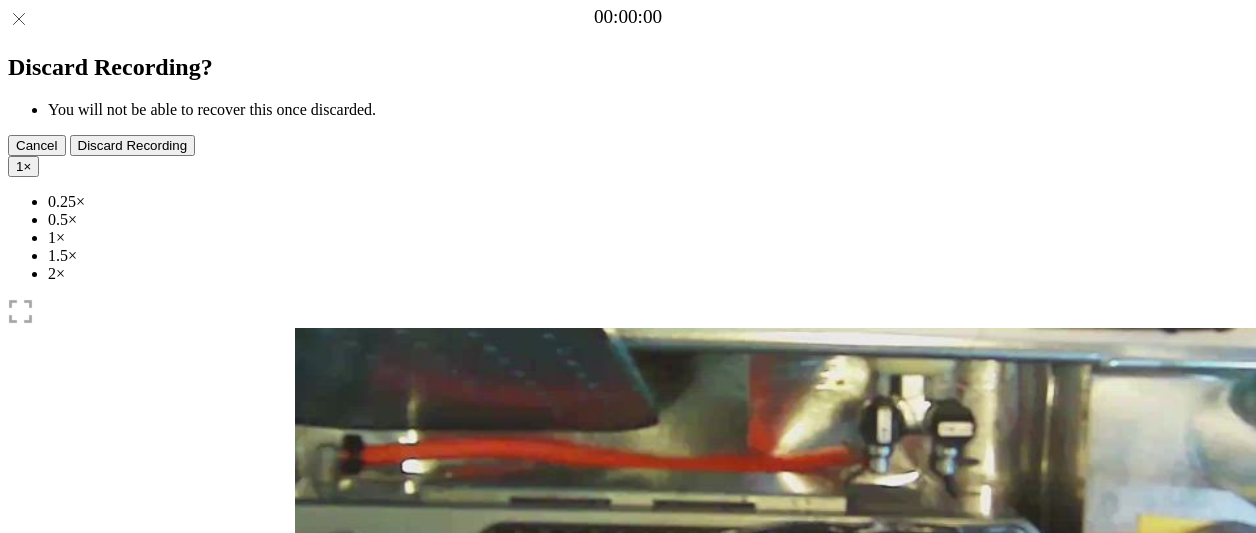 scroll, scrollTop: 0, scrollLeft: 0, axis: both 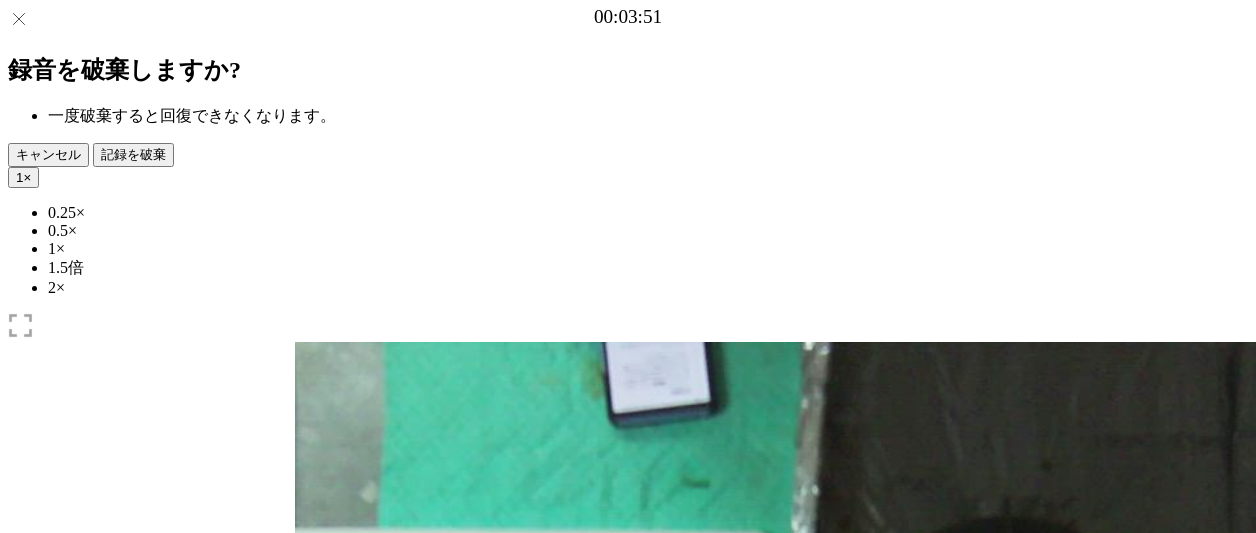 click at bounding box center [310, 1010] 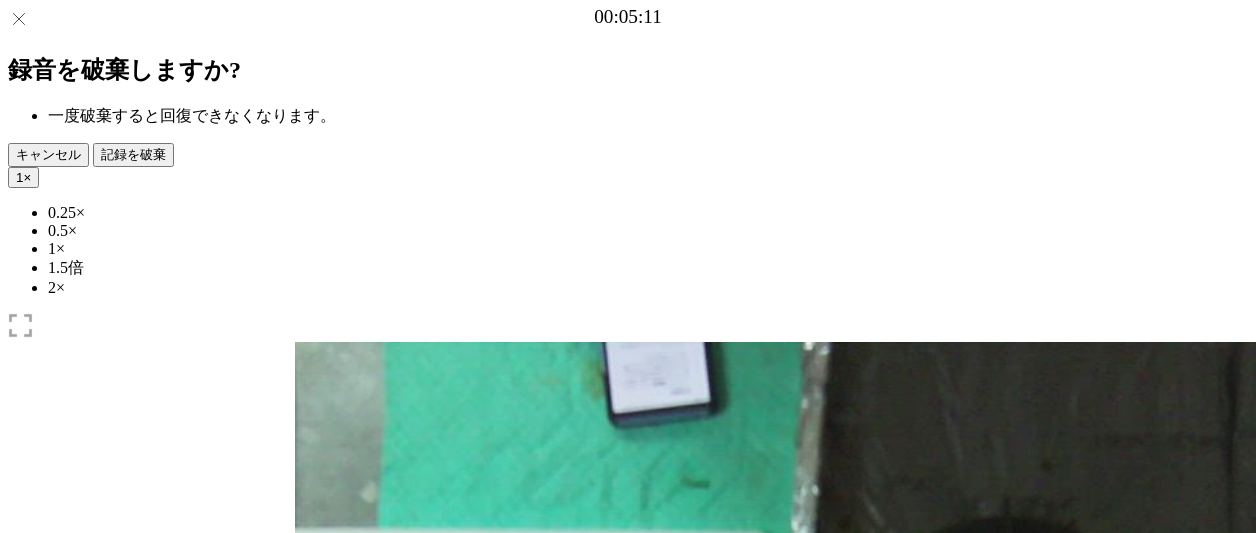 click at bounding box center [310, 1010] 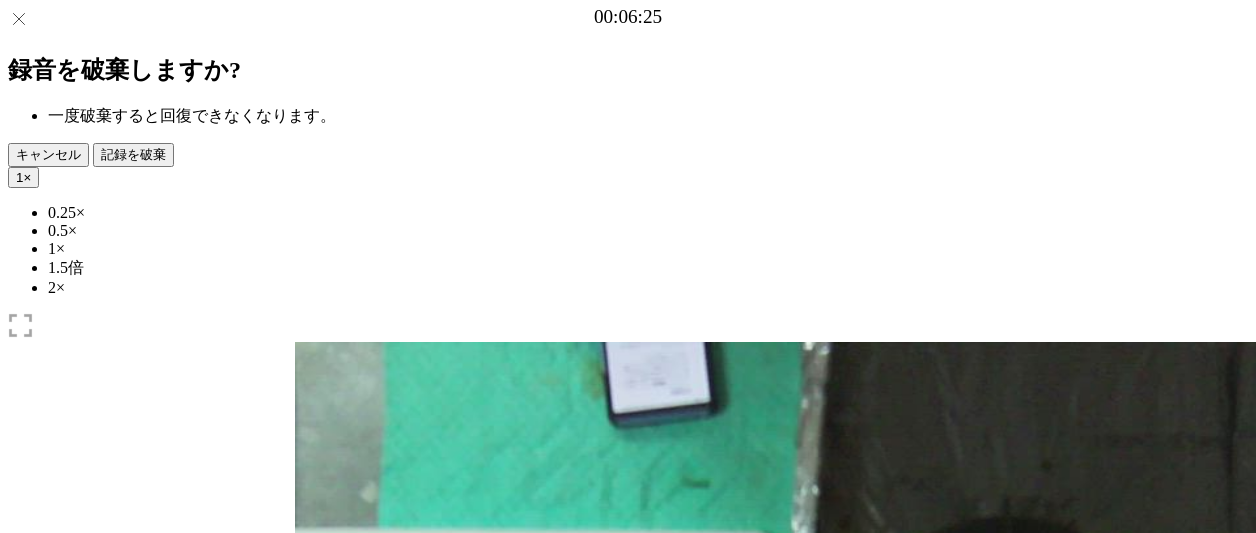 click at bounding box center [310, 1010] 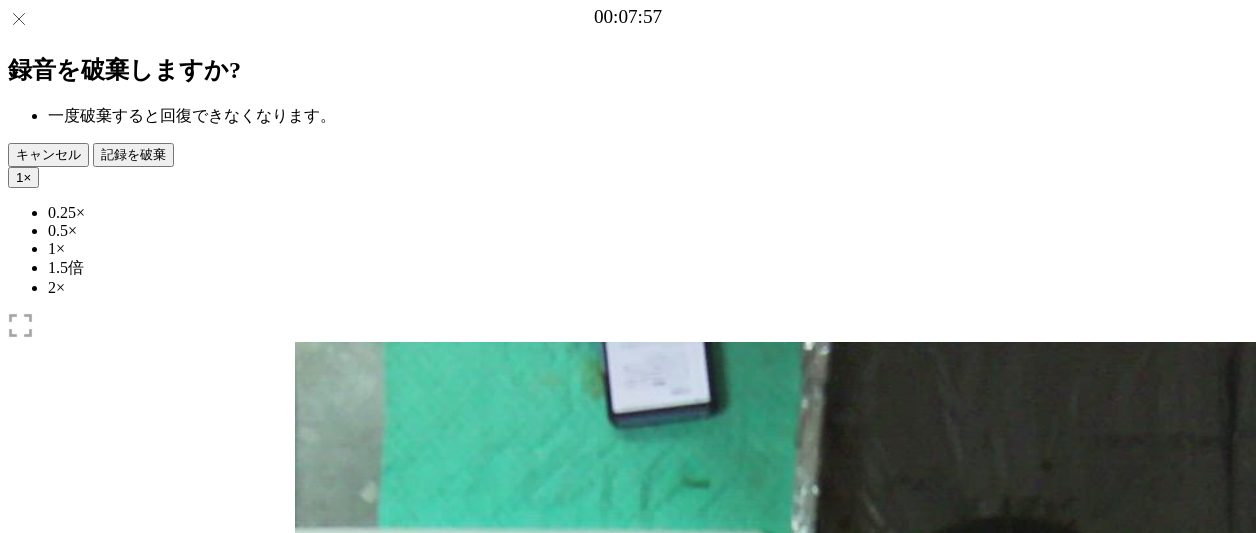 click at bounding box center (407, 1061) 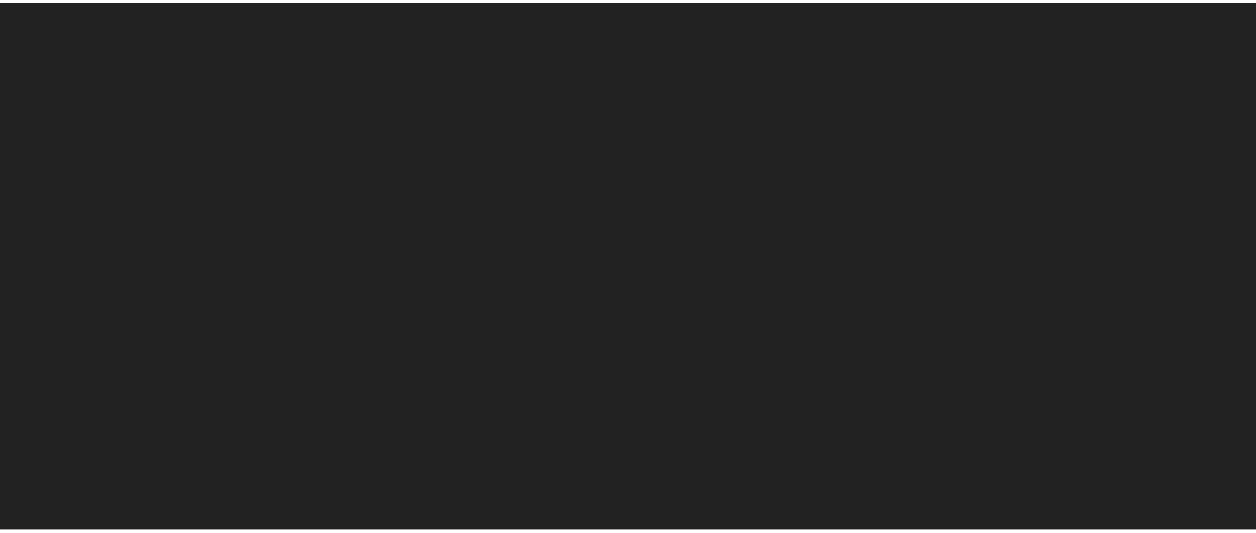 scroll, scrollTop: 0, scrollLeft: 0, axis: both 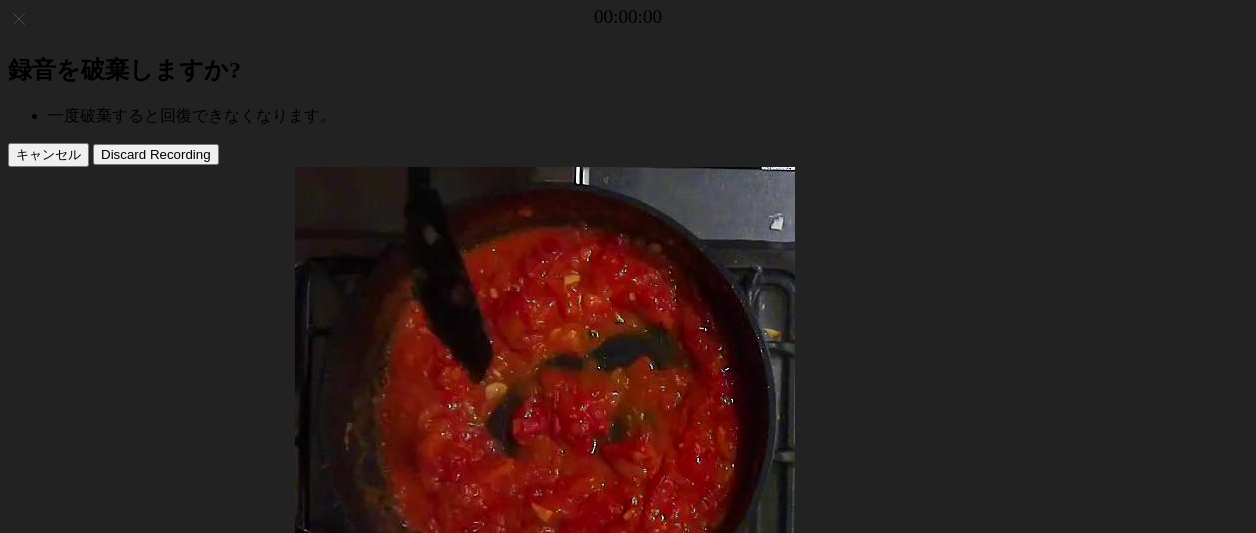 click on "+" at bounding box center [307, 1675] 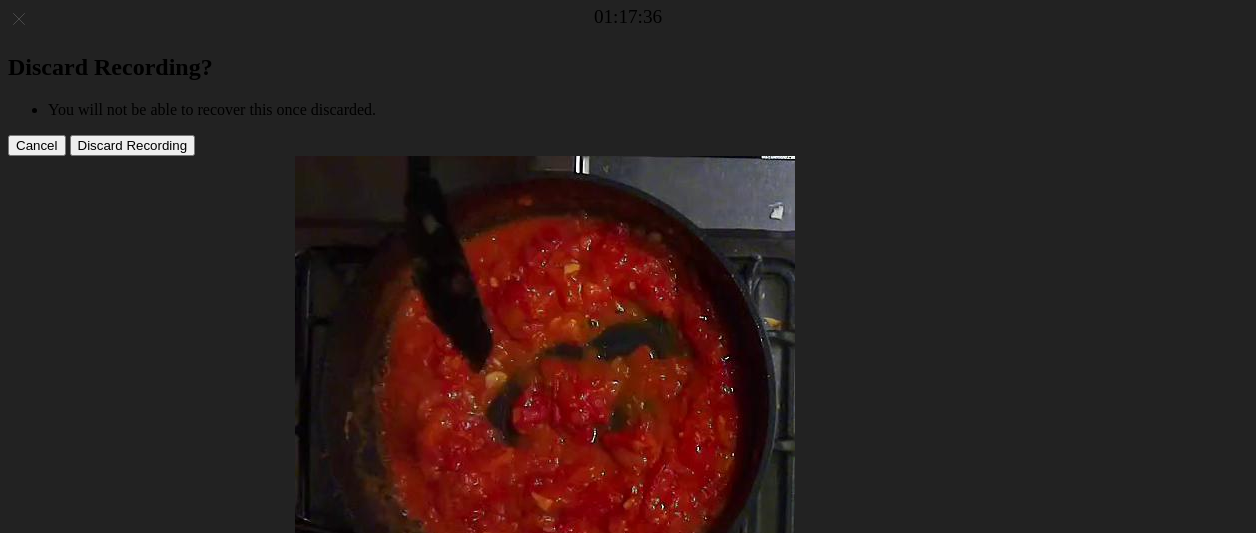 click at bounding box center (401, 1612) 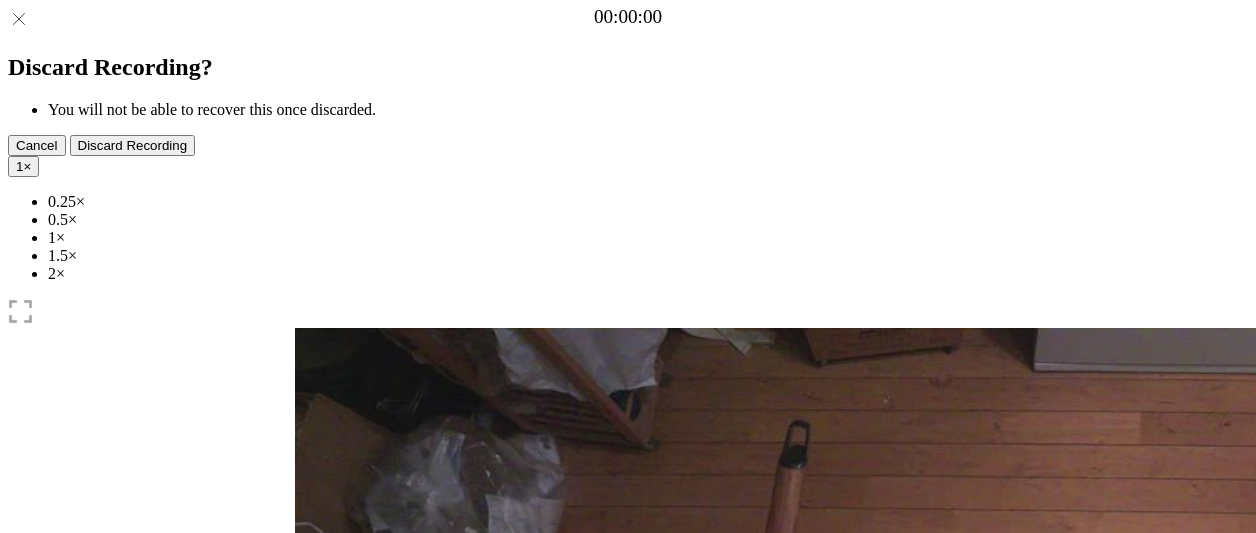 scroll, scrollTop: 0, scrollLeft: 0, axis: both 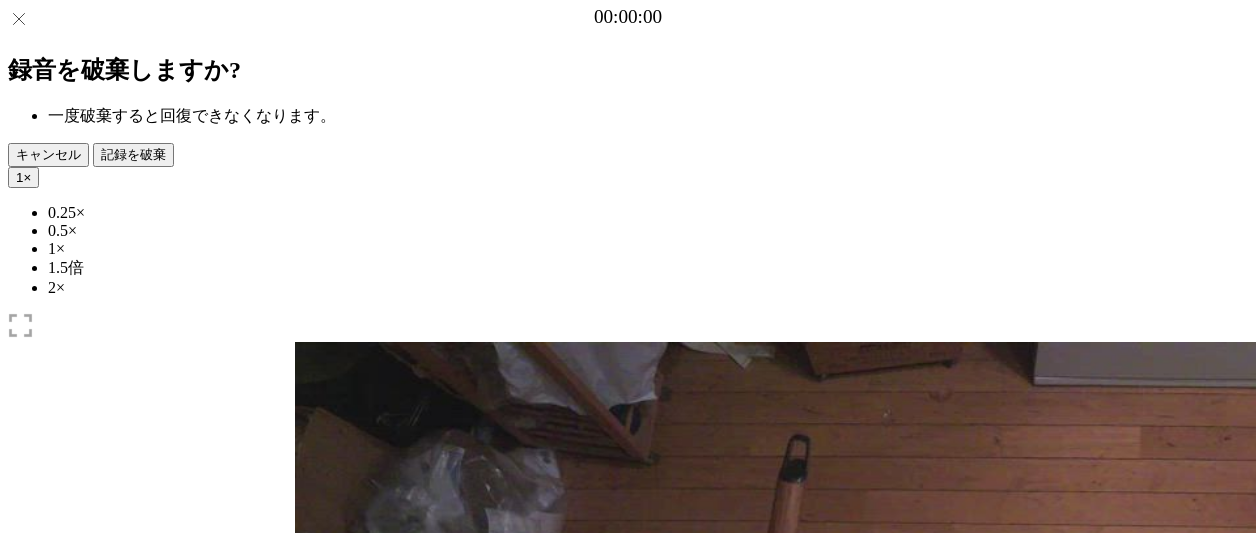 click at bounding box center (310, 1118) 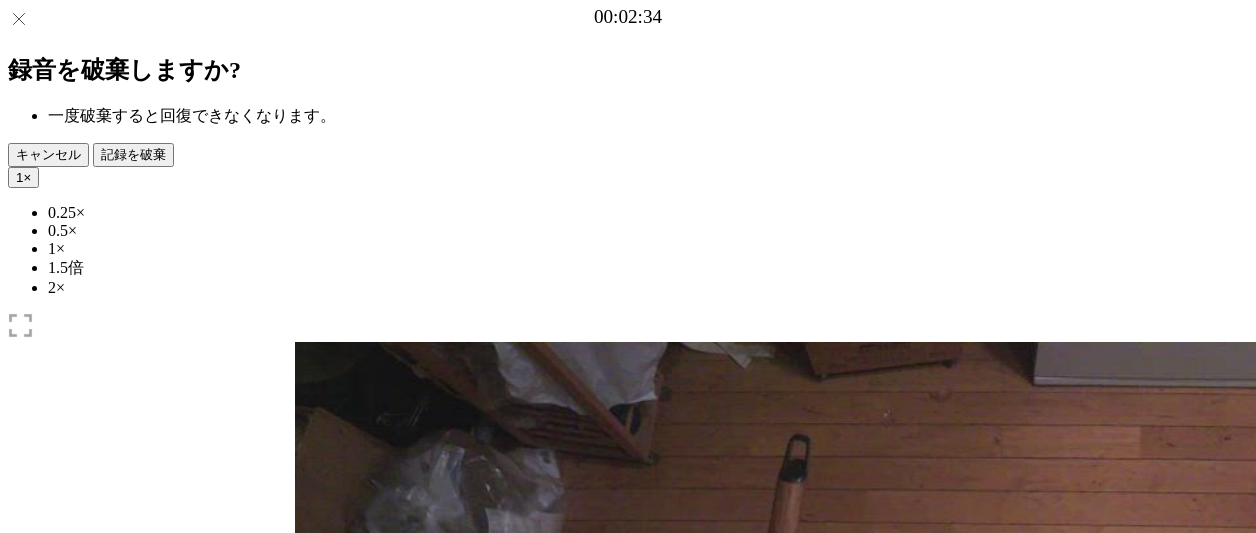 click at bounding box center [310, 1118] 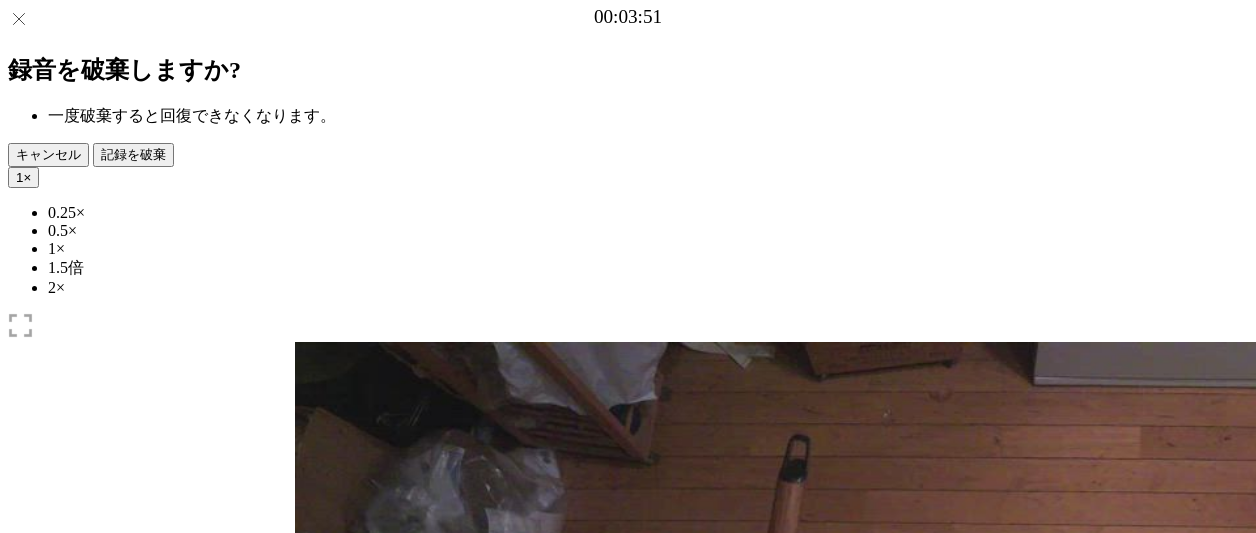 click at bounding box center (310, 1118) 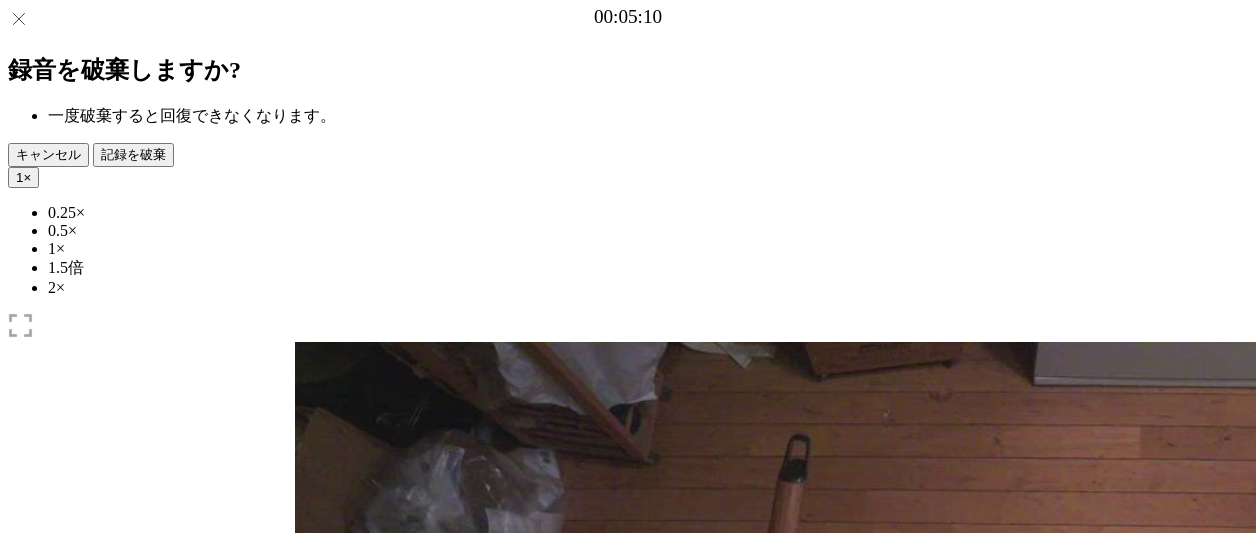 click at bounding box center (310, 1118) 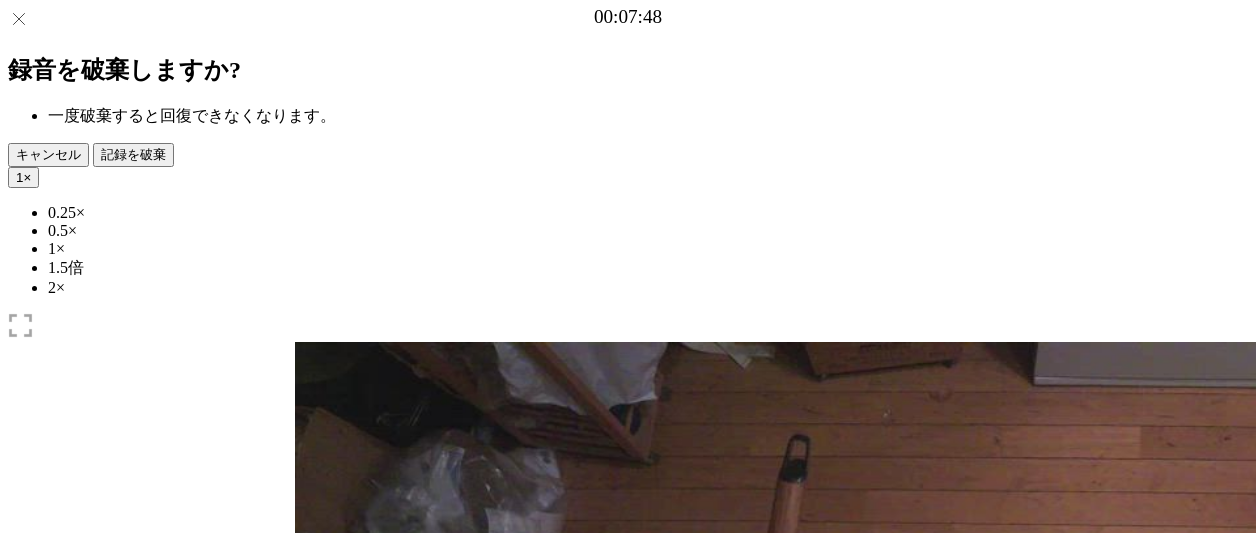 click at bounding box center [310, 1118] 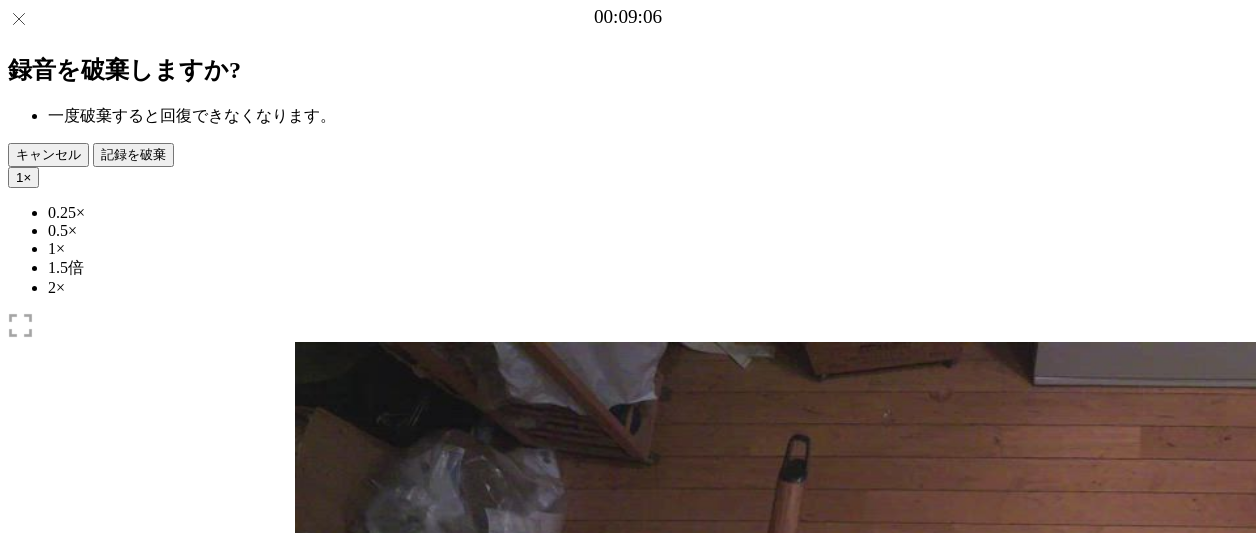 click at bounding box center (310, 1118) 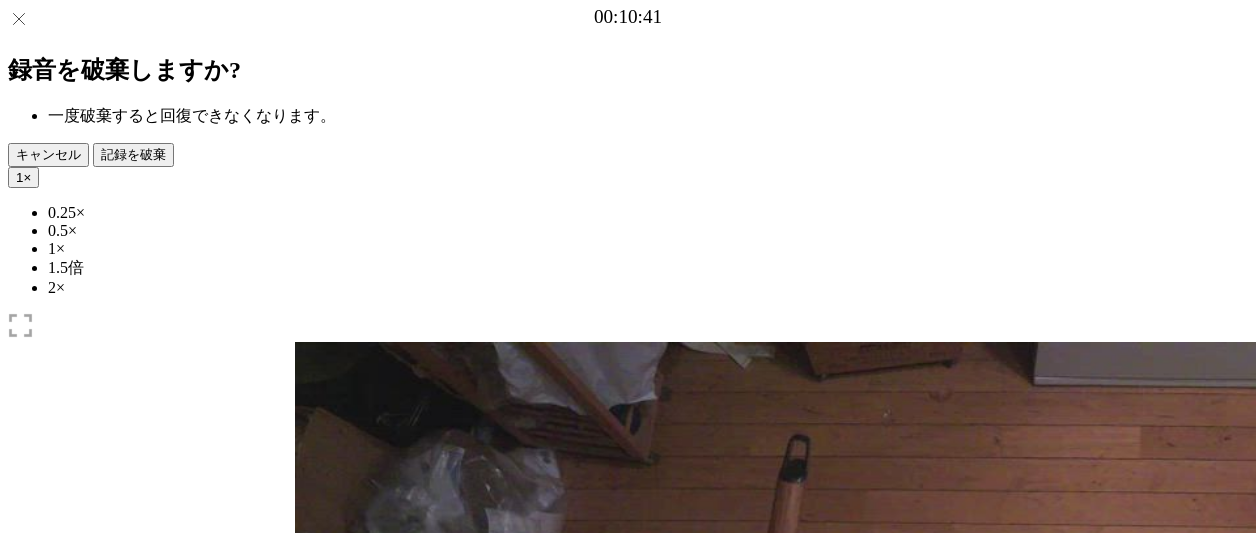 click at bounding box center [310, 1118] 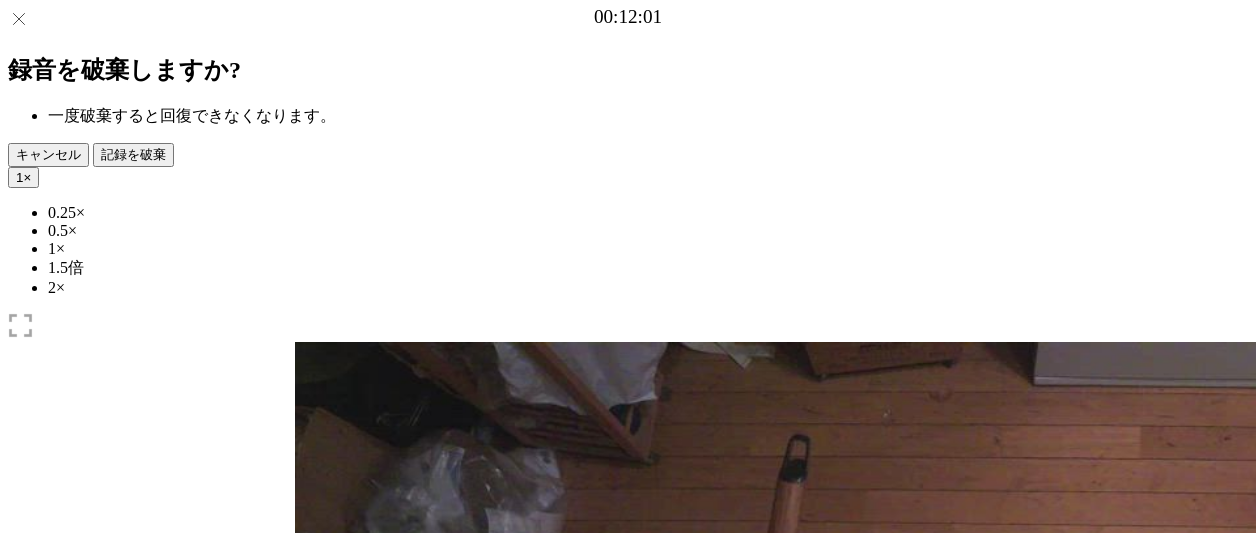 click at bounding box center (310, 1118) 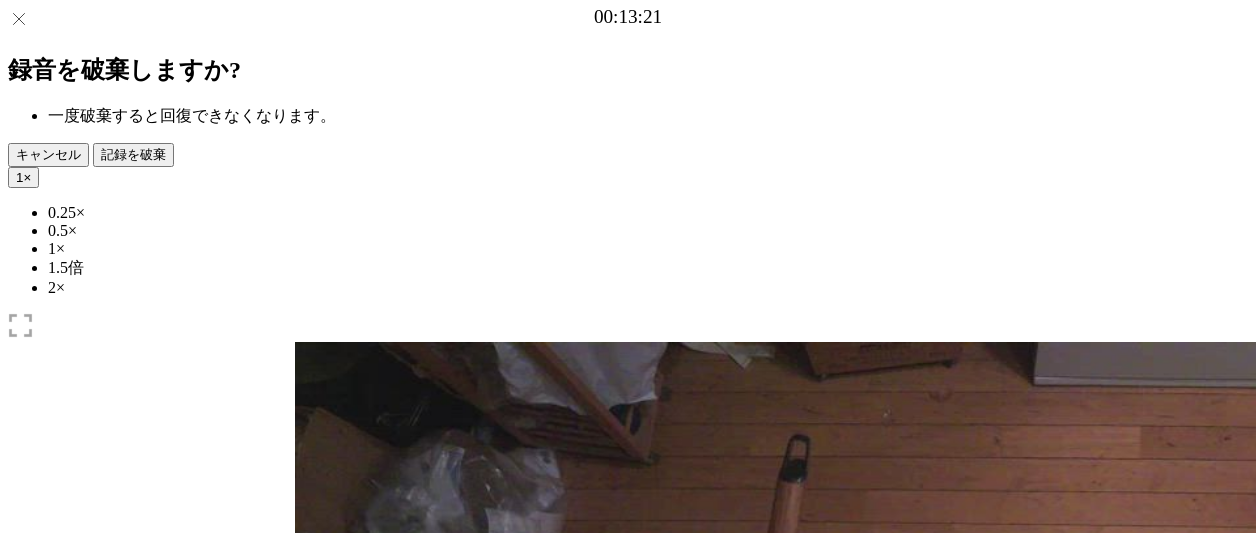 click at bounding box center (310, 1010) 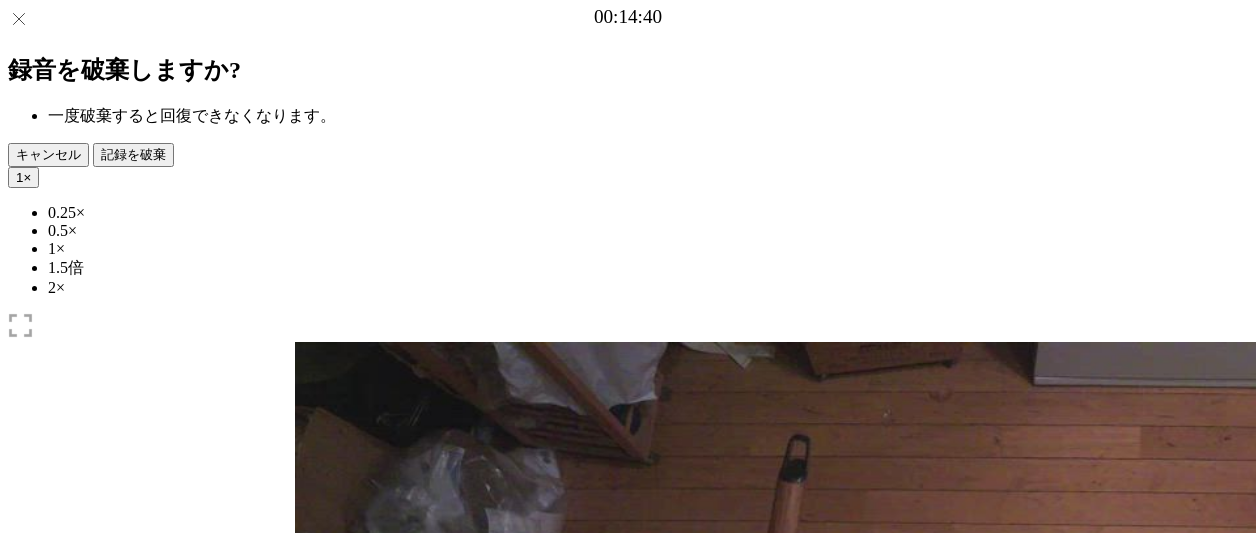 click at bounding box center [310, 1010] 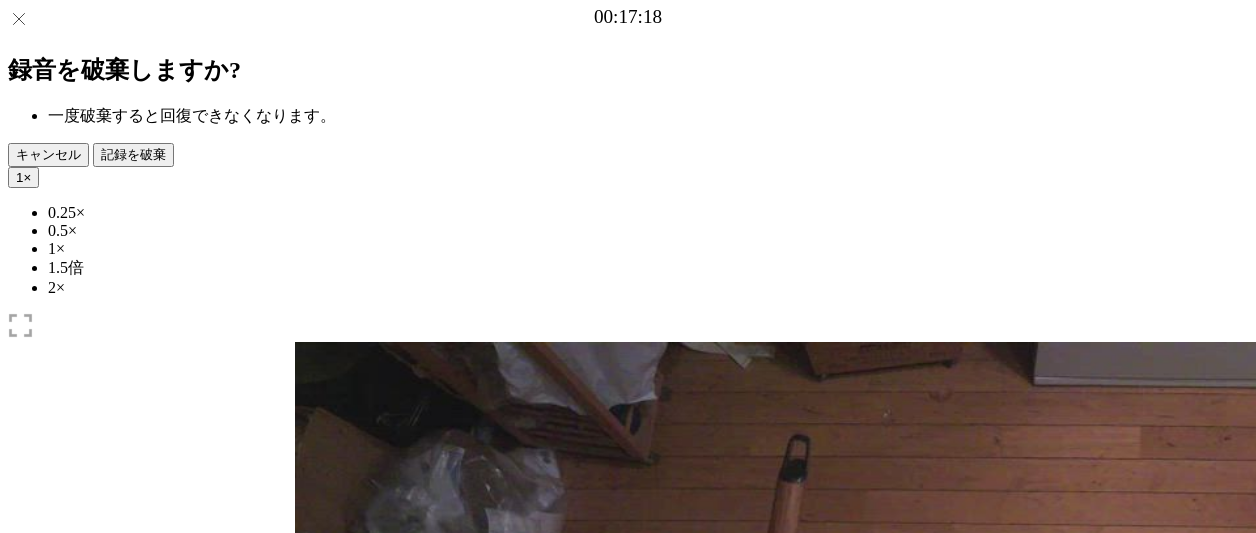 click at bounding box center [310, 1010] 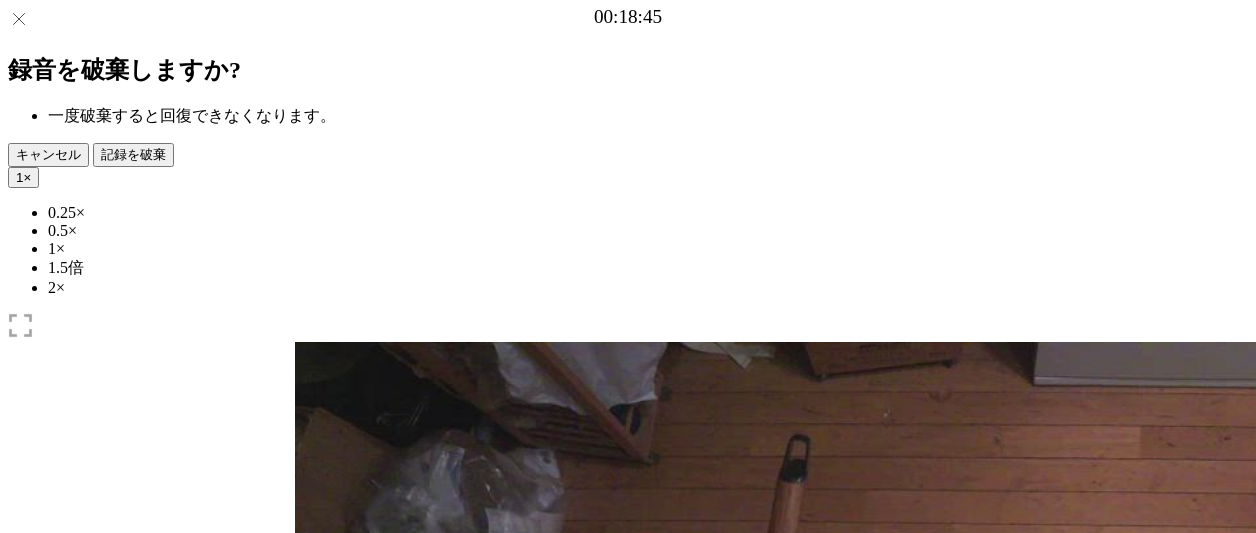 click at bounding box center [310, 1010] 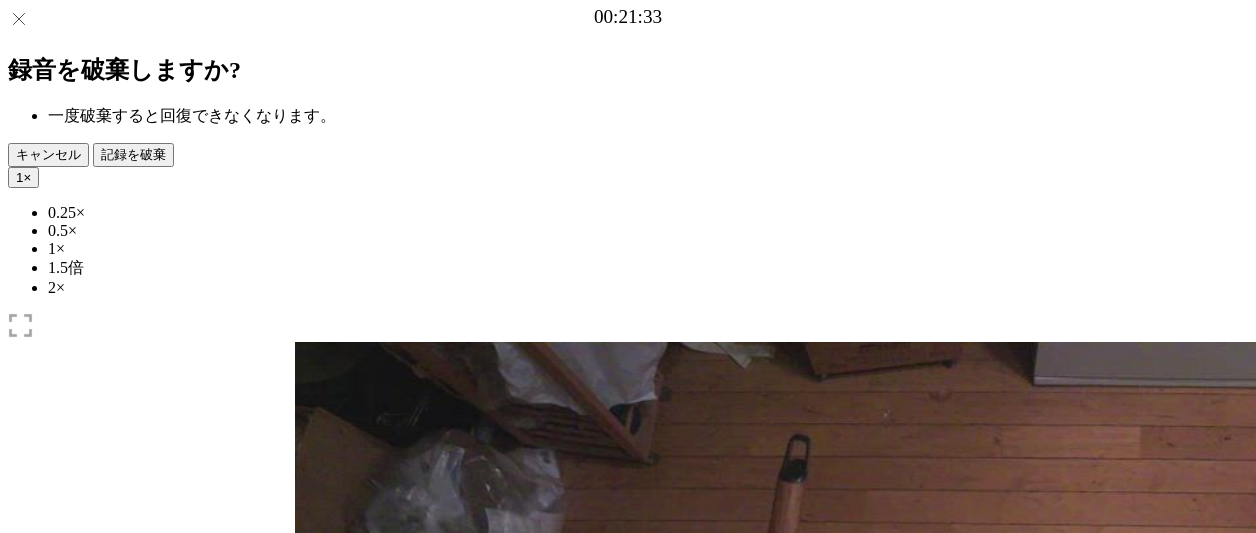 click at bounding box center (310, 1010) 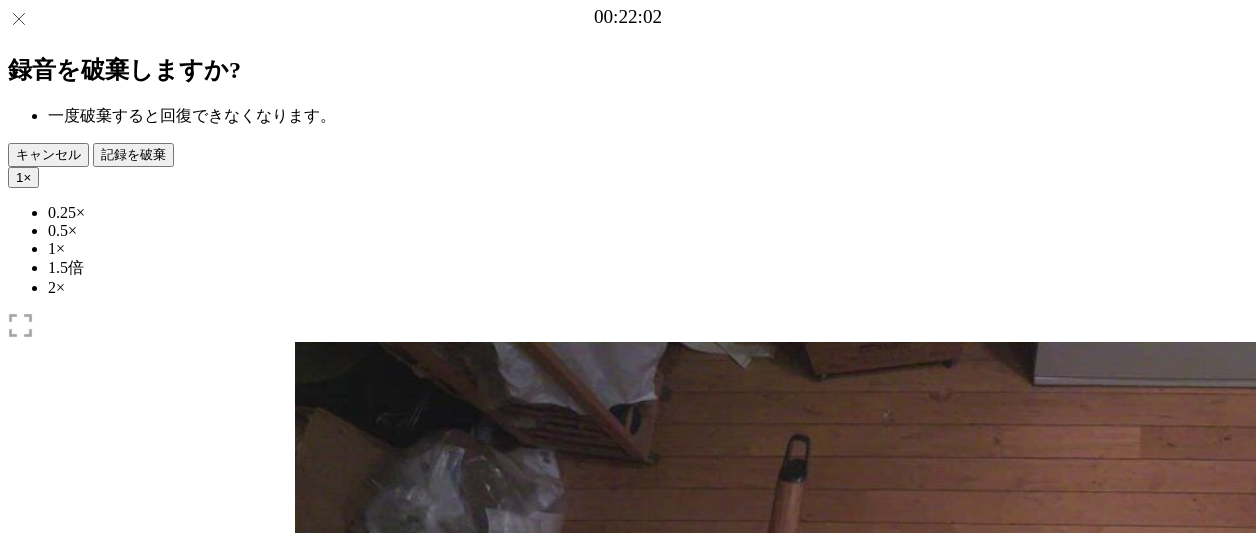 click at bounding box center [310, 1010] 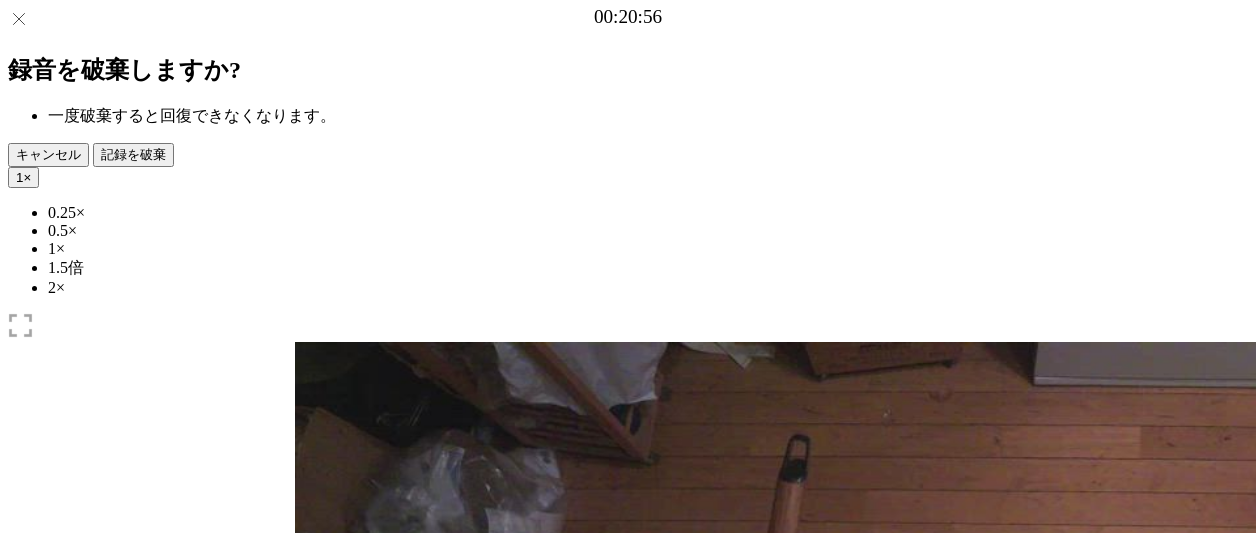 click at bounding box center (310, 1010) 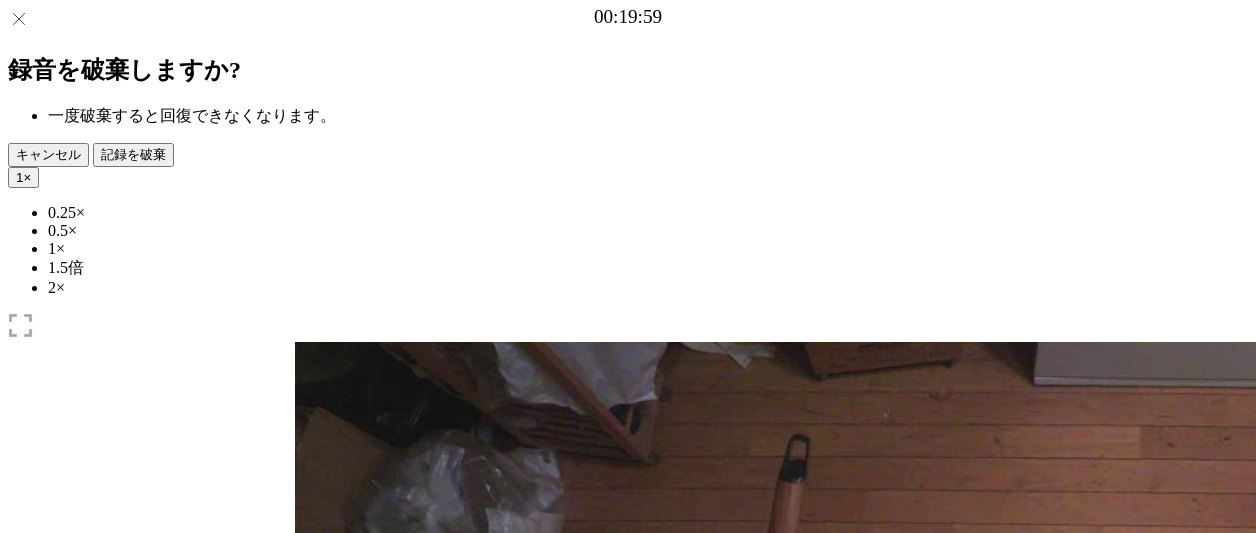 click at bounding box center (310, 1010) 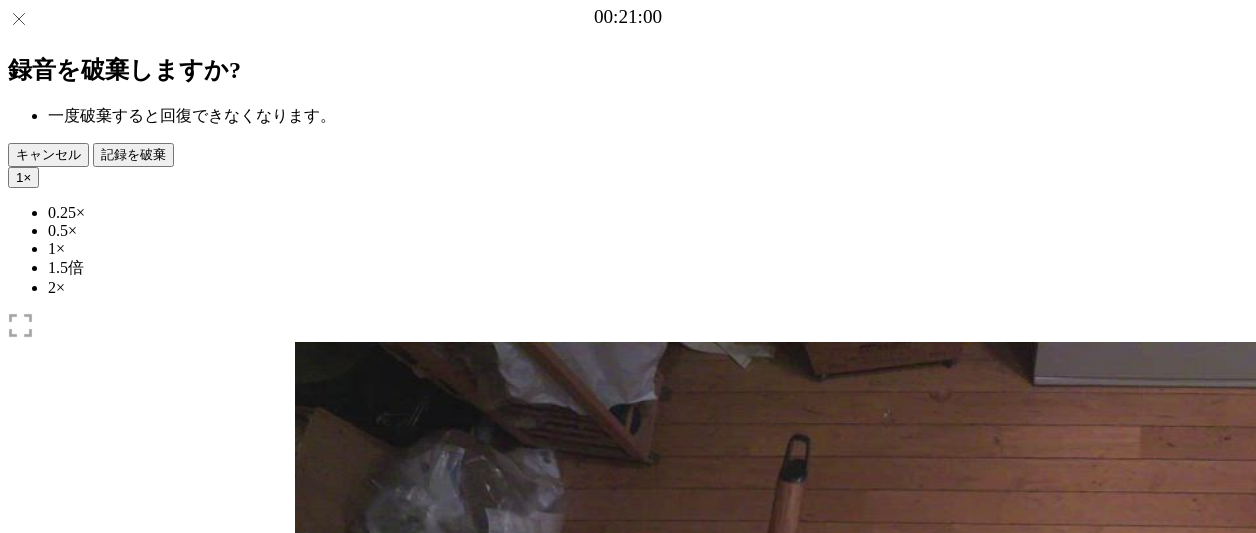 click at bounding box center [417, 1060] 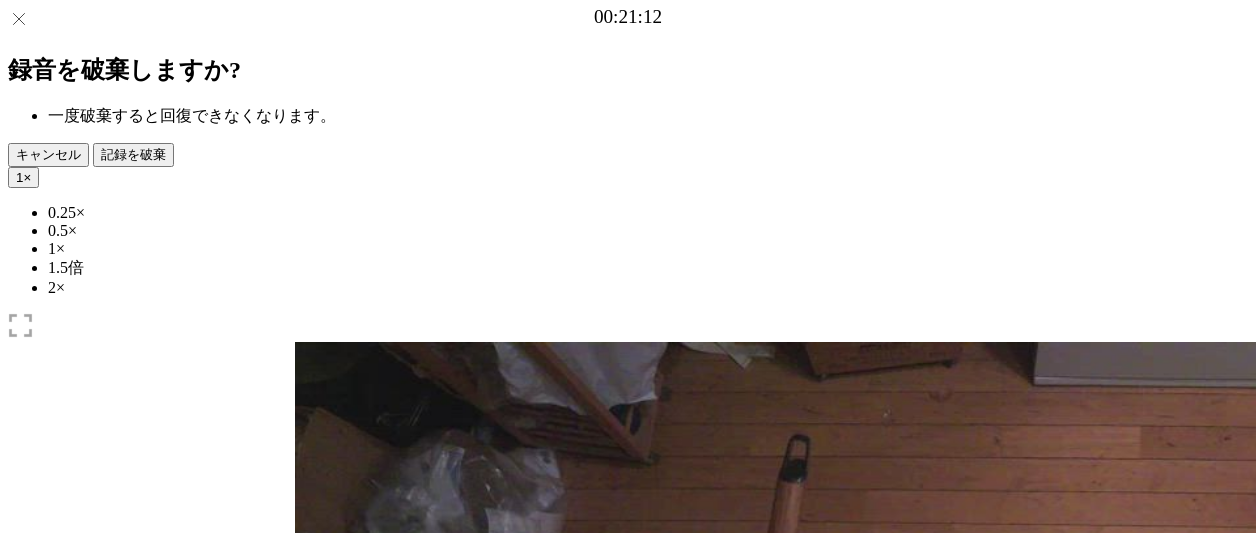 click on "経過時間: 00:41
残り時間: 02:01" at bounding box center (628, 937) 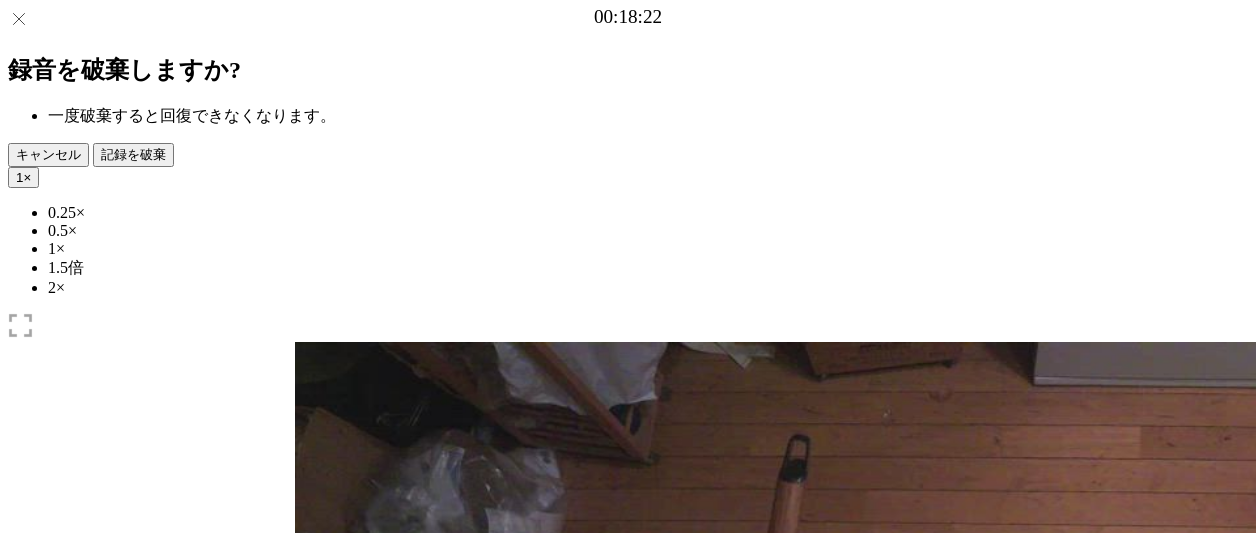 click at bounding box center [628, 916] 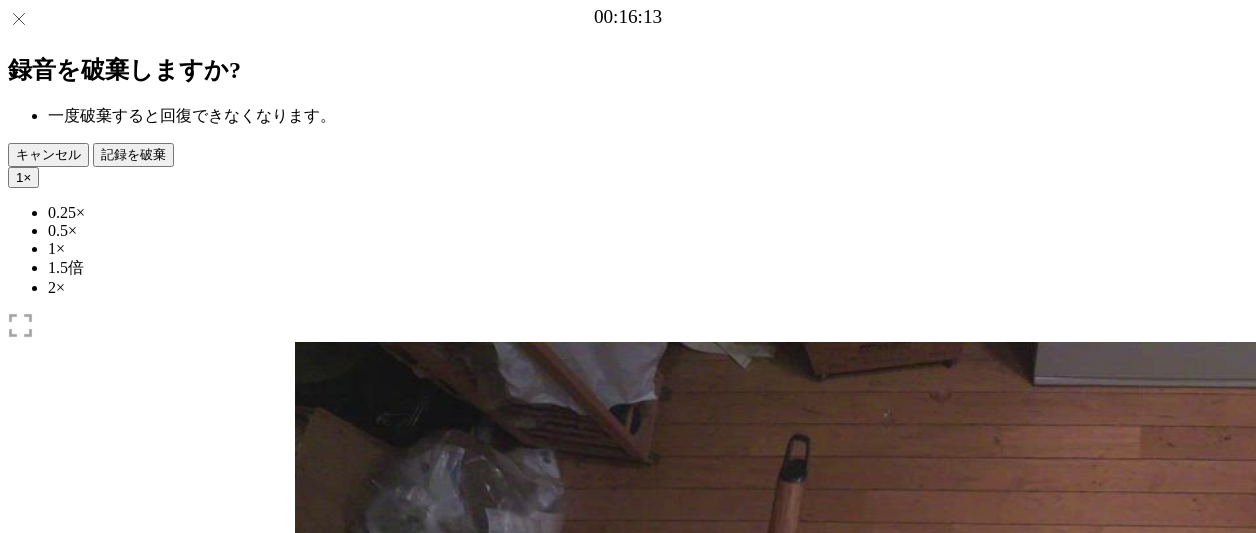 click on "経過時間: 00:31
残り時間: 02:11" at bounding box center (628, 937) 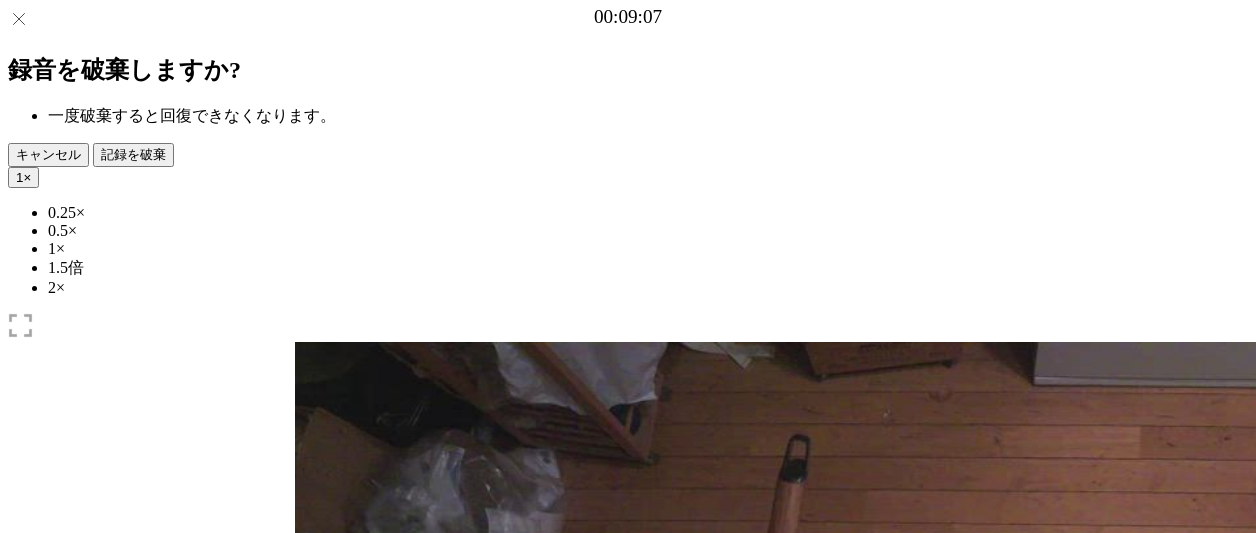 click on "経過時間: 00:17
残り時間: 02:25" at bounding box center [628, 937] 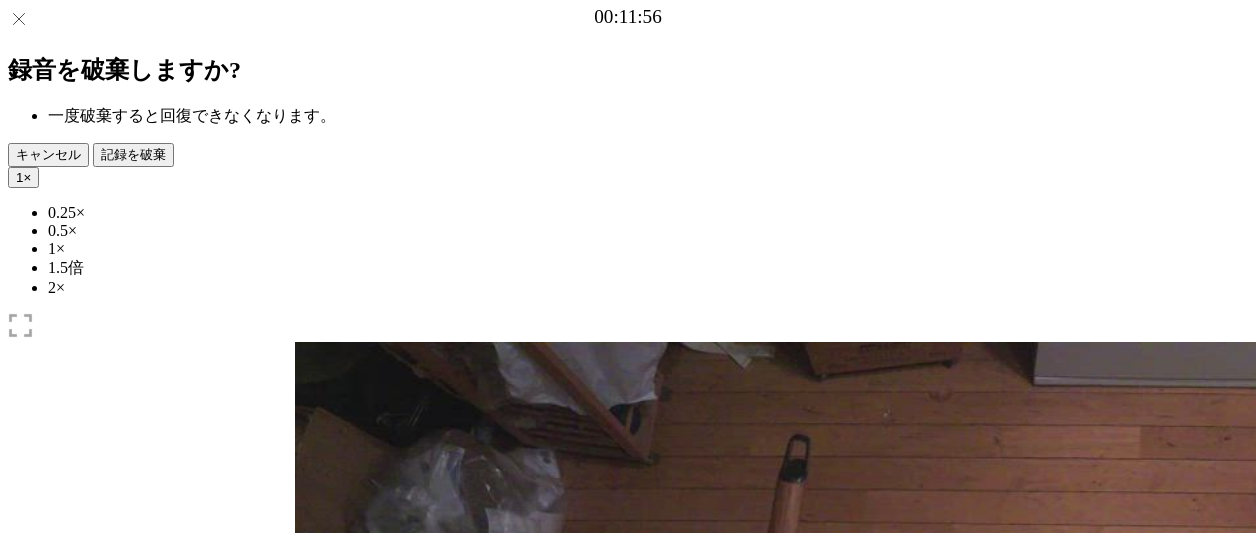 click on "経過時間: 00:23
残り時間: 02:19" at bounding box center (628, 937) 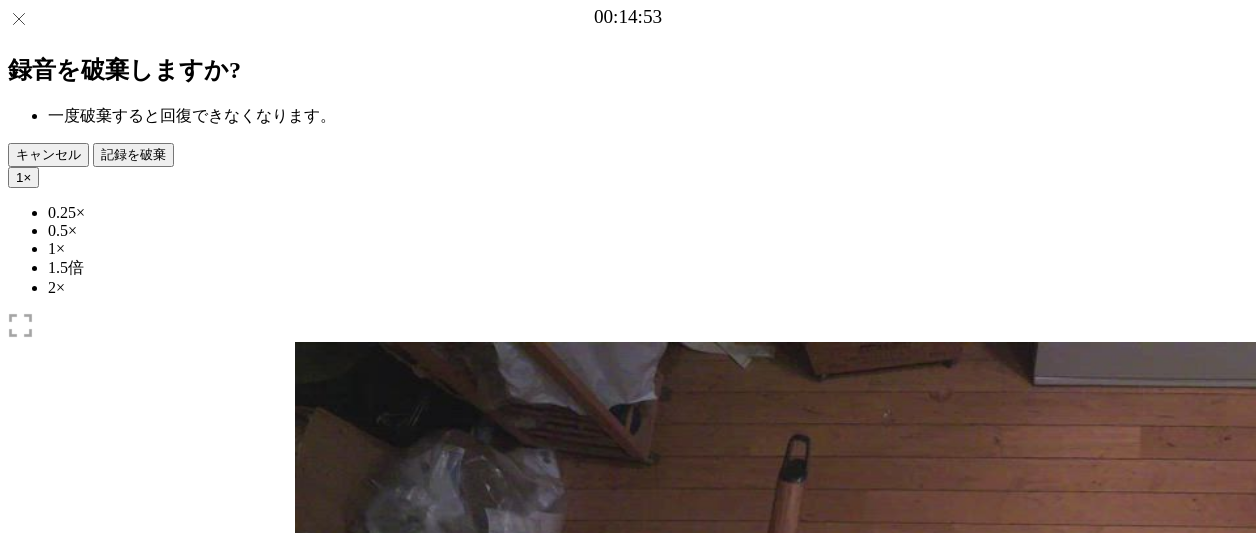 click at bounding box center [331, 1061] 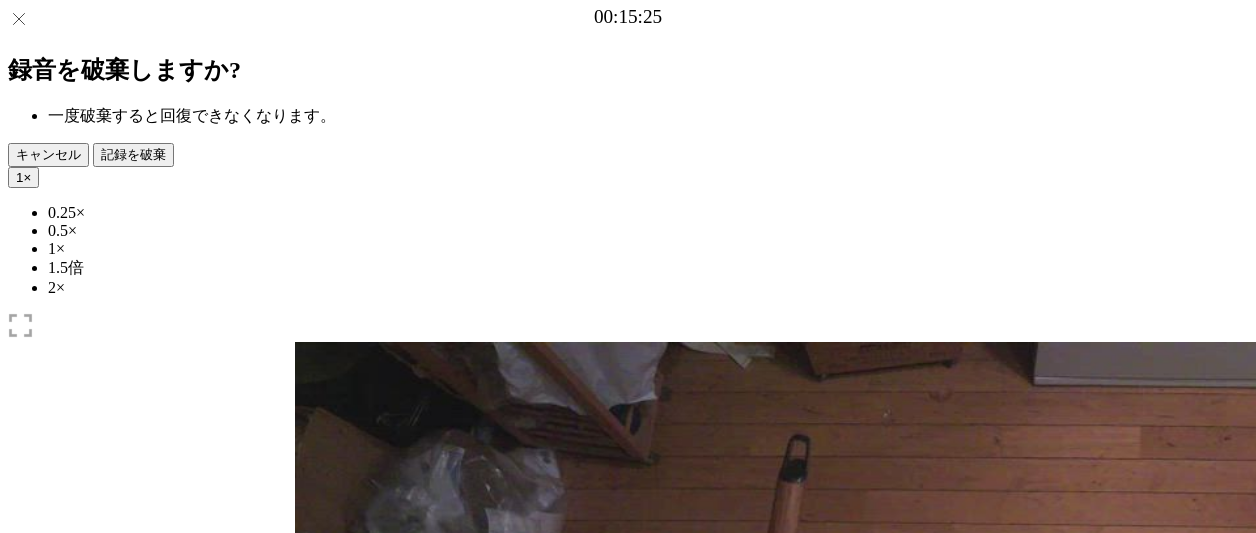 click at bounding box center [310, 1010] 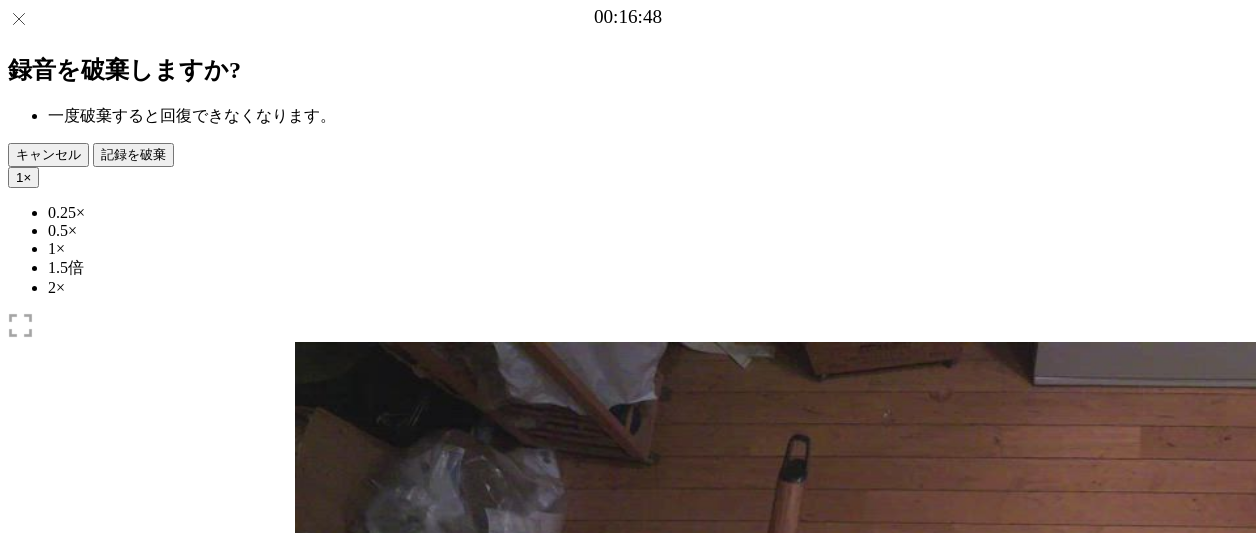 click at bounding box center (310, 1010) 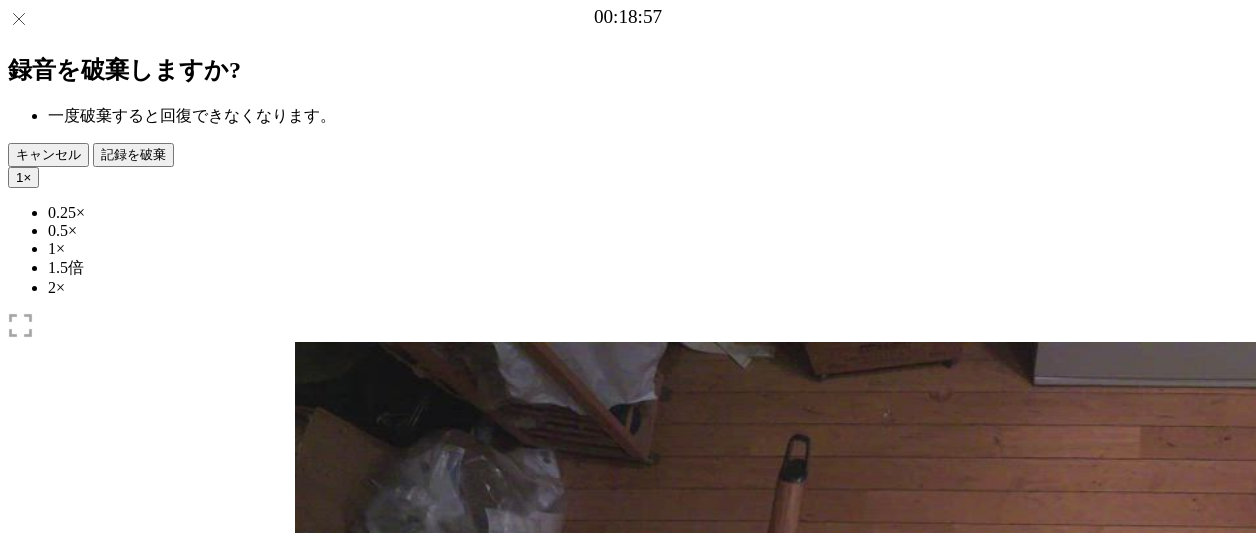 click at bounding box center (407, 1061) 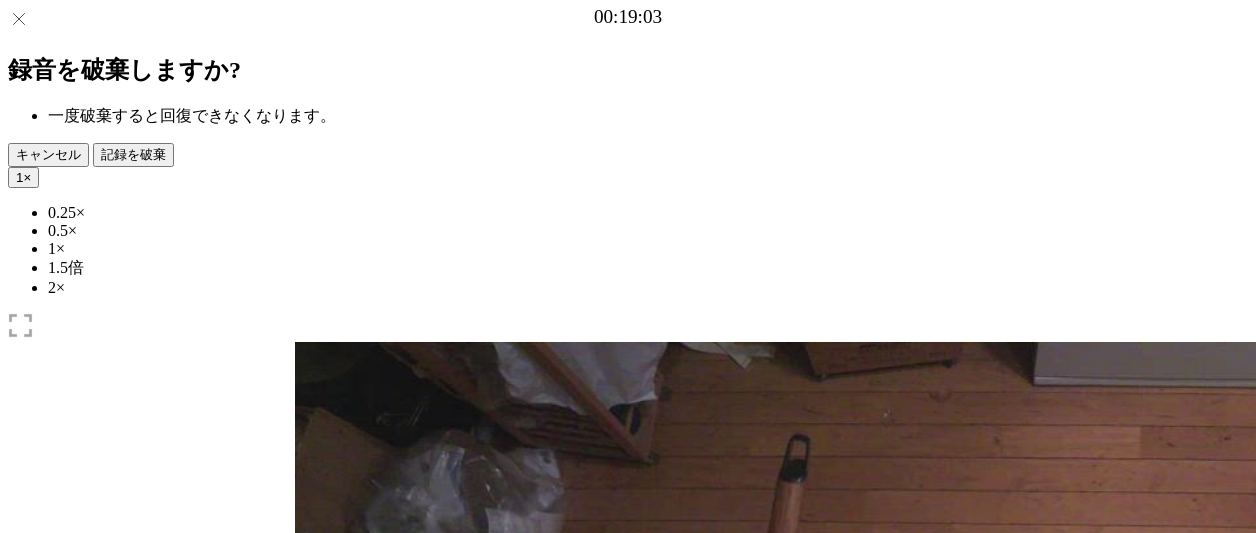 click at bounding box center [628, 916] 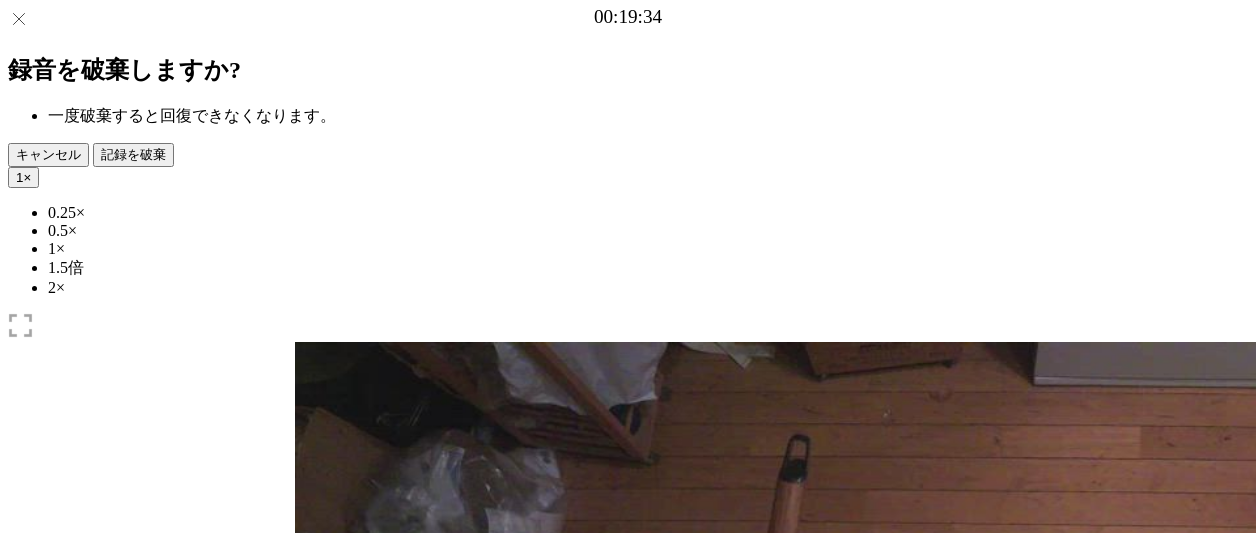 click at bounding box center [628, 916] 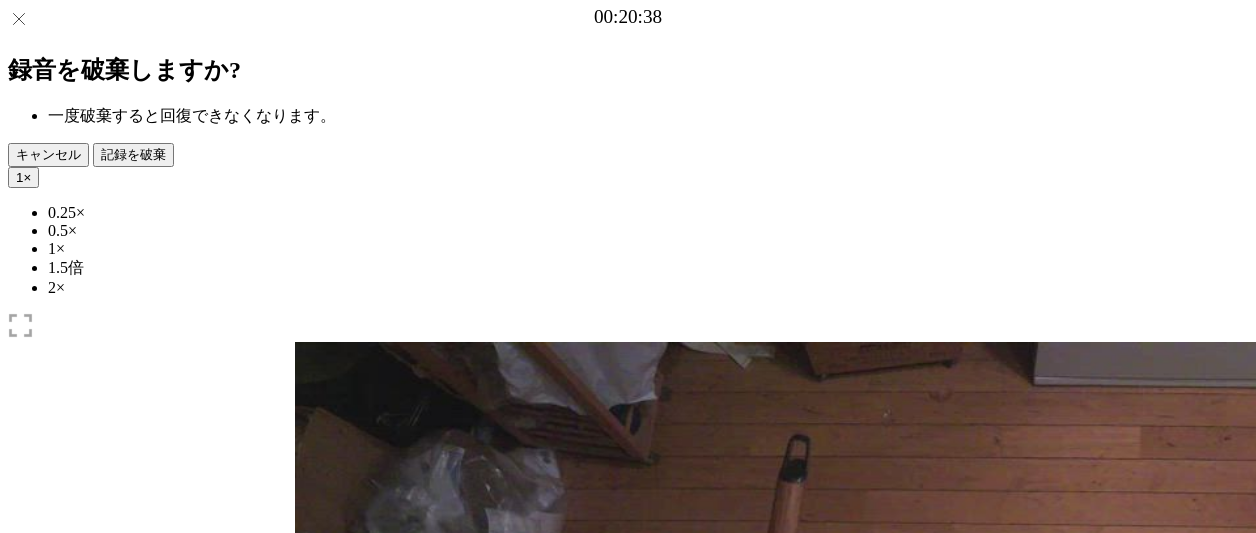click at bounding box center [628, 916] 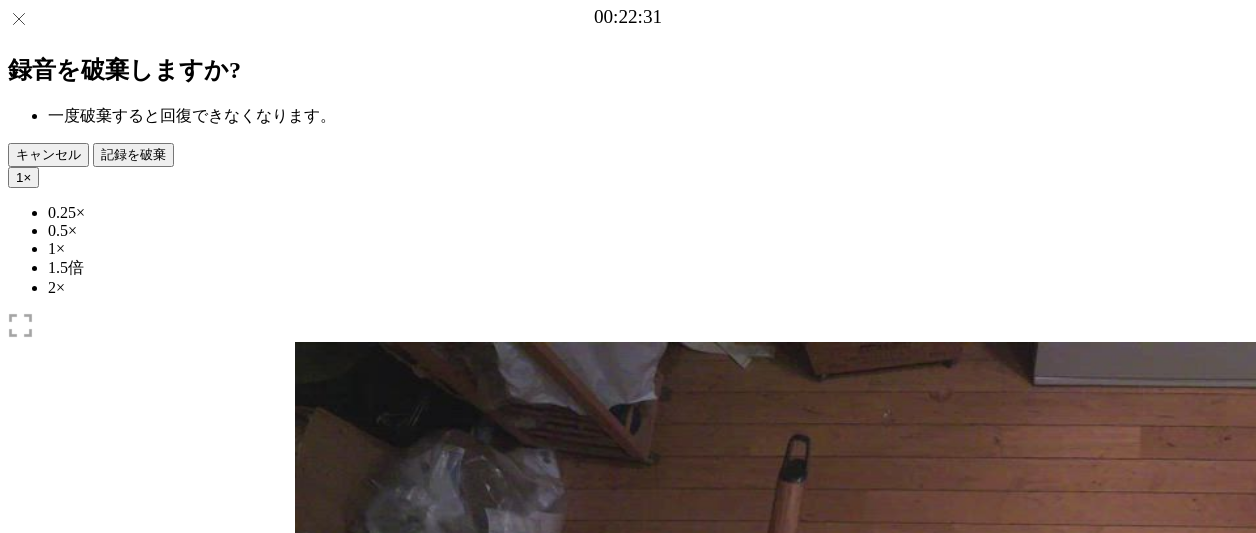 click at bounding box center (628, 916) 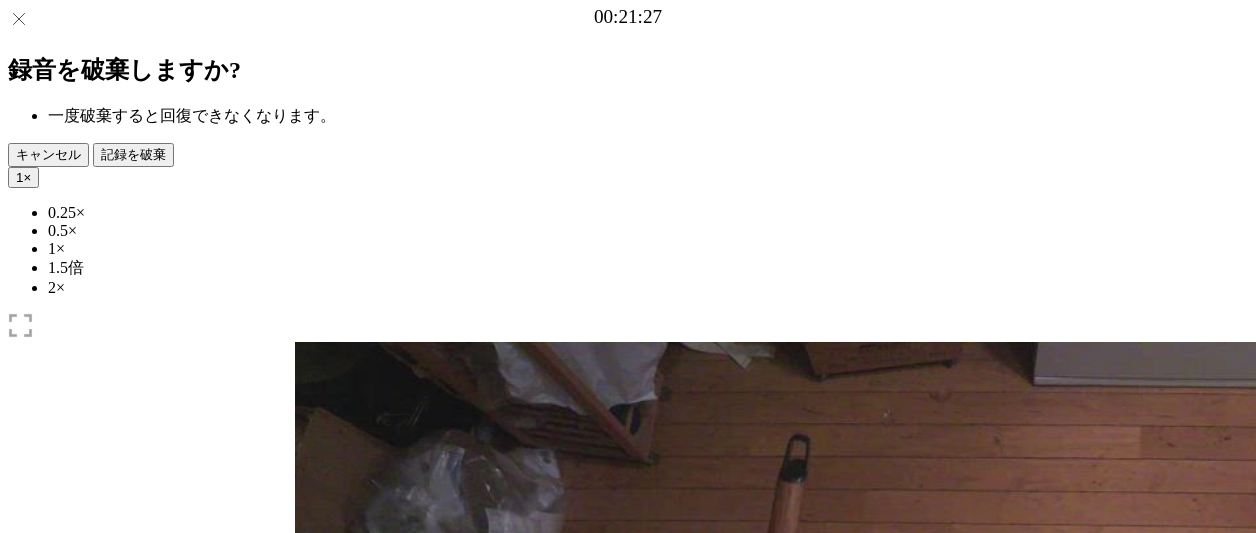 click at bounding box center (628, 916) 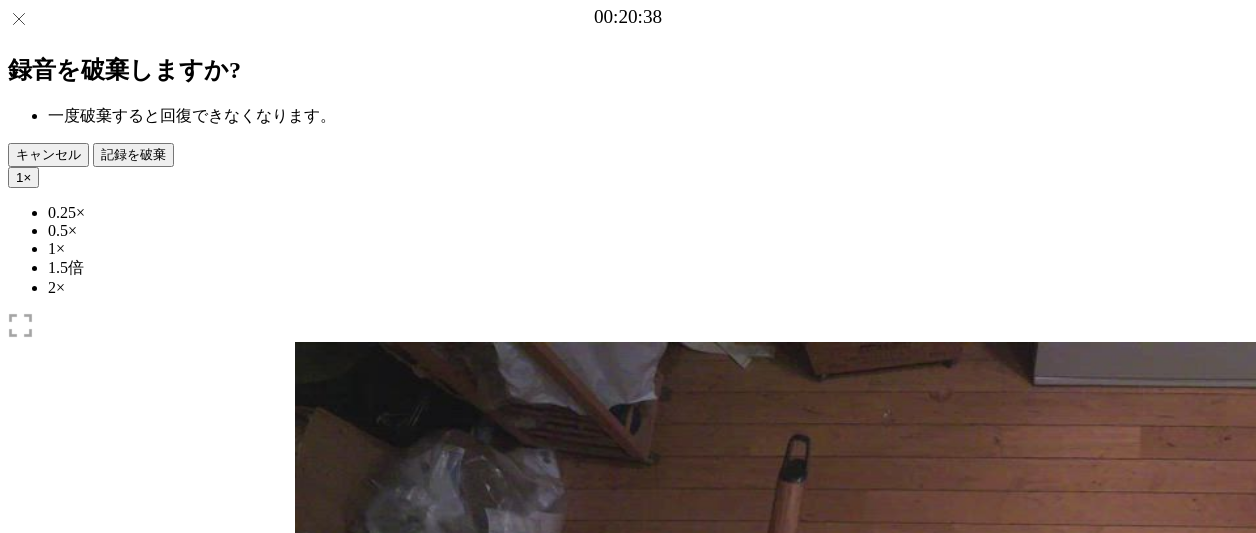 click at bounding box center [628, 916] 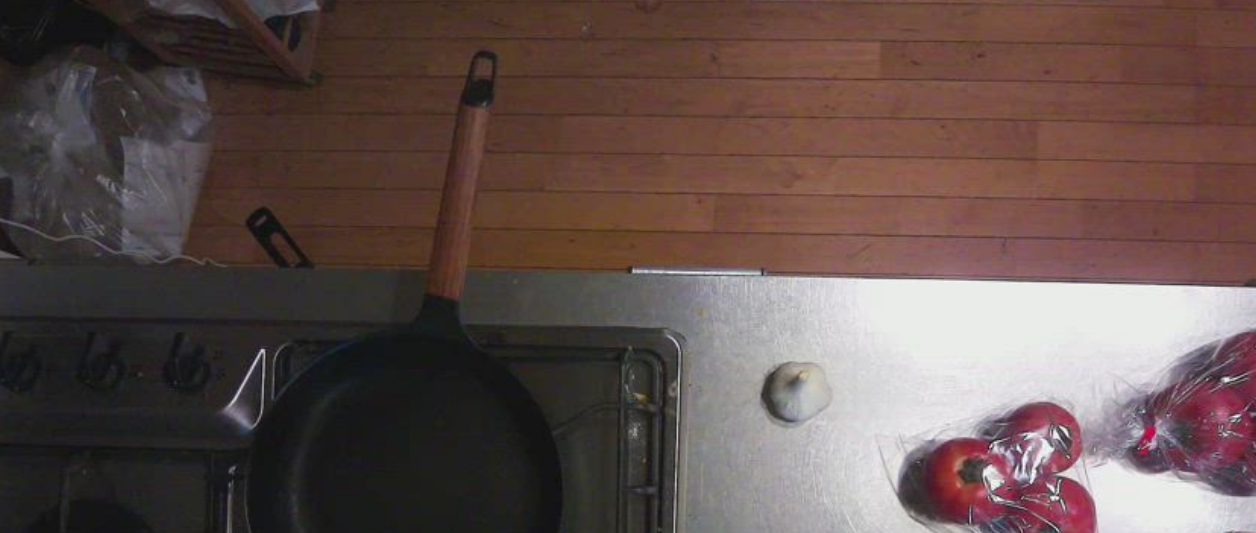 click at bounding box center (628, 916) 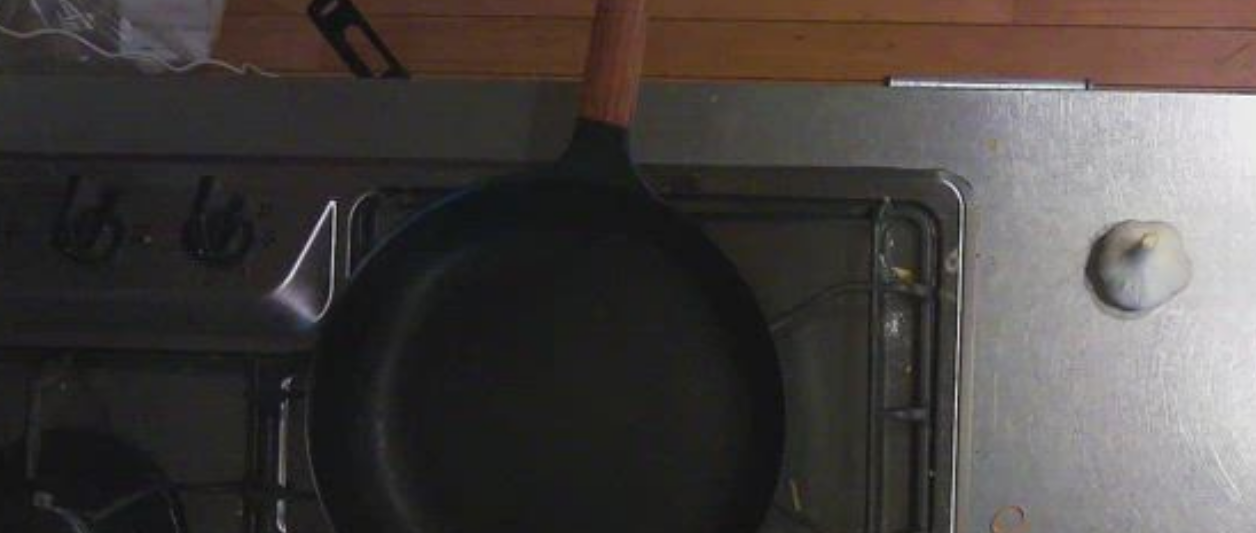 drag, startPoint x: 518, startPoint y: 297, endPoint x: 641, endPoint y: 194, distance: 160.43066 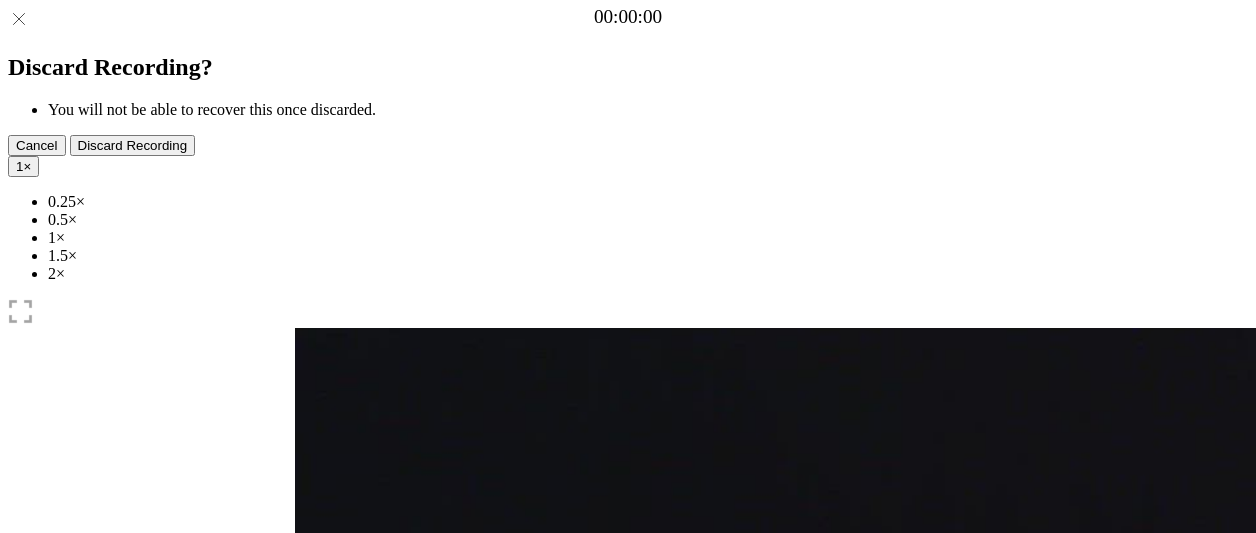 scroll, scrollTop: 0, scrollLeft: 0, axis: both 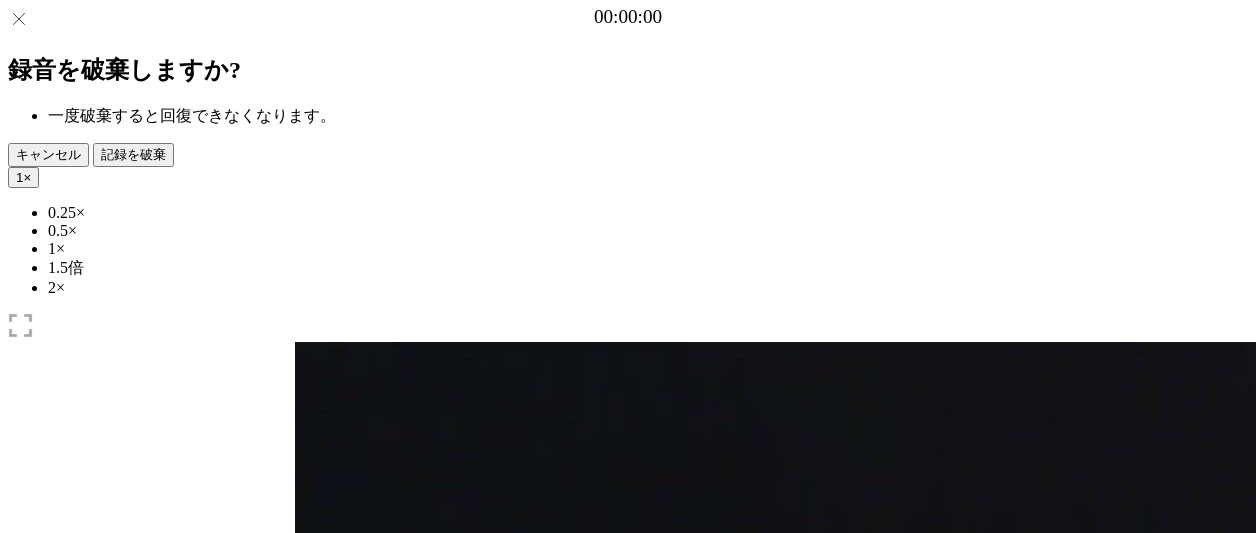 click at bounding box center [310, 1118] 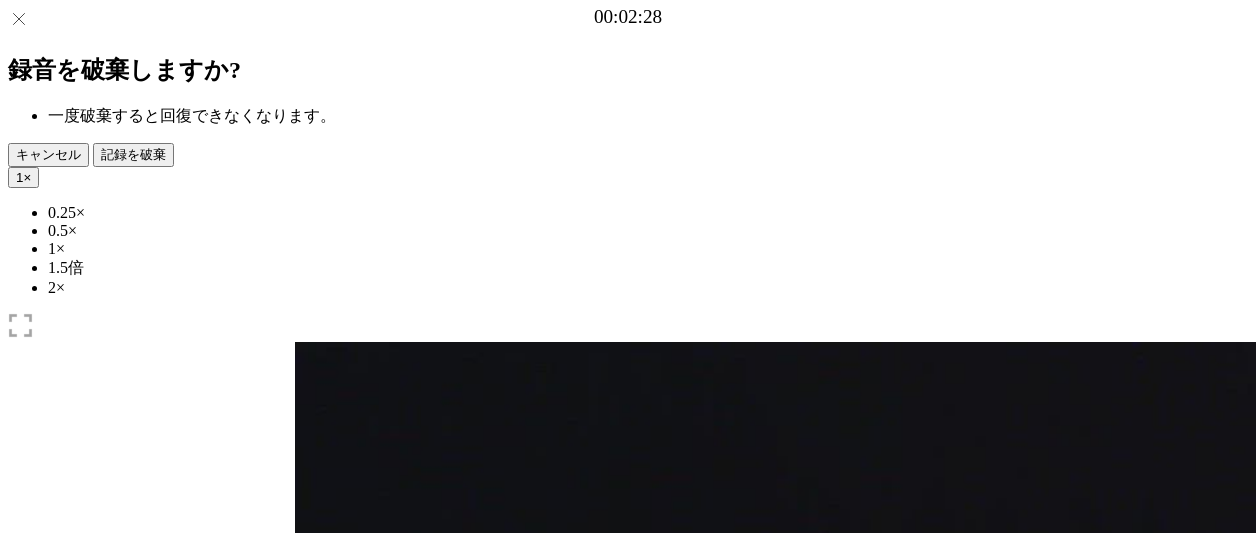 click at bounding box center [407, 1062] 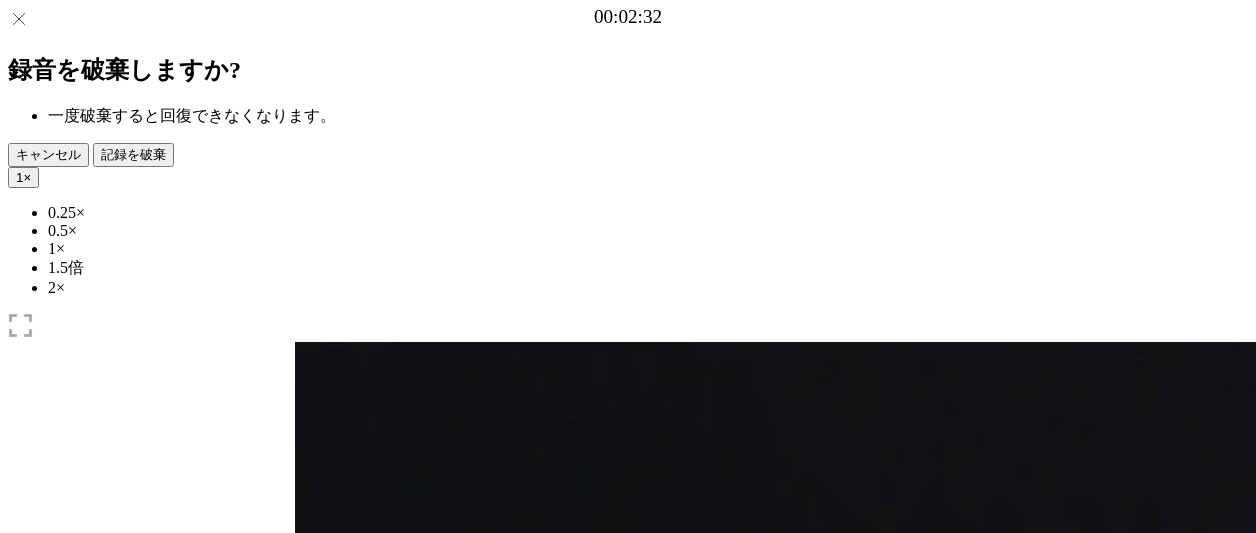 click at bounding box center (331, 1061) 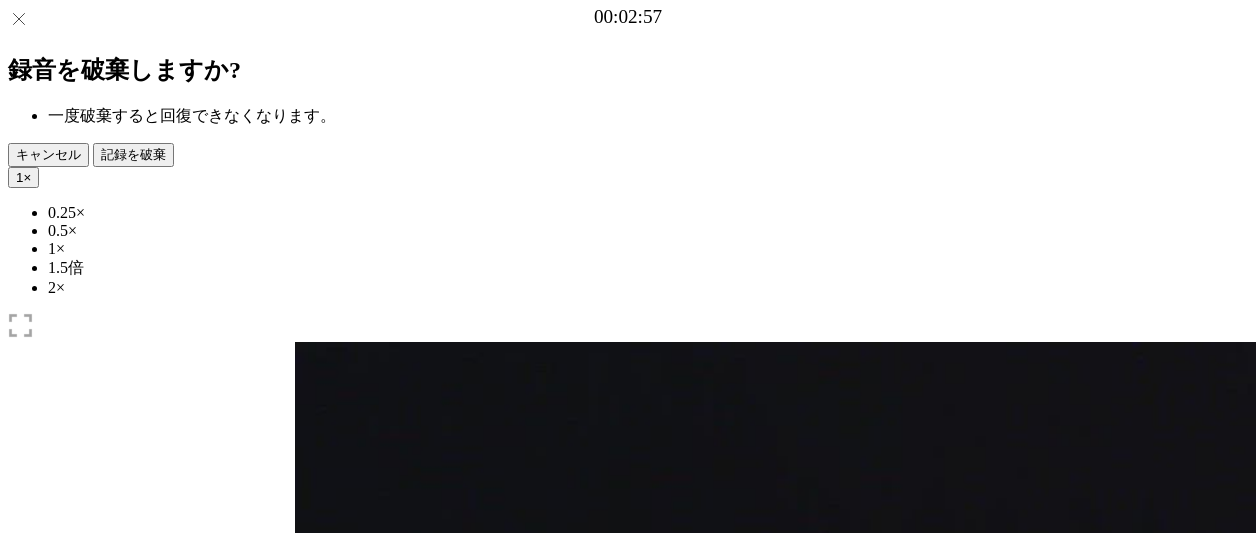 click at bounding box center [310, 1010] 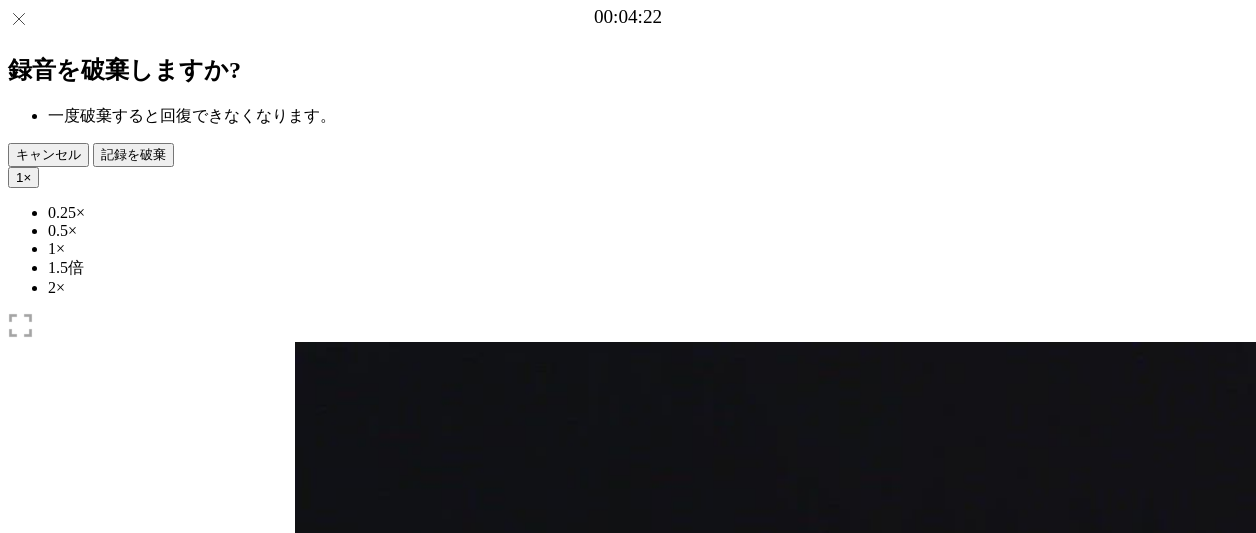 click at bounding box center (310, 1010) 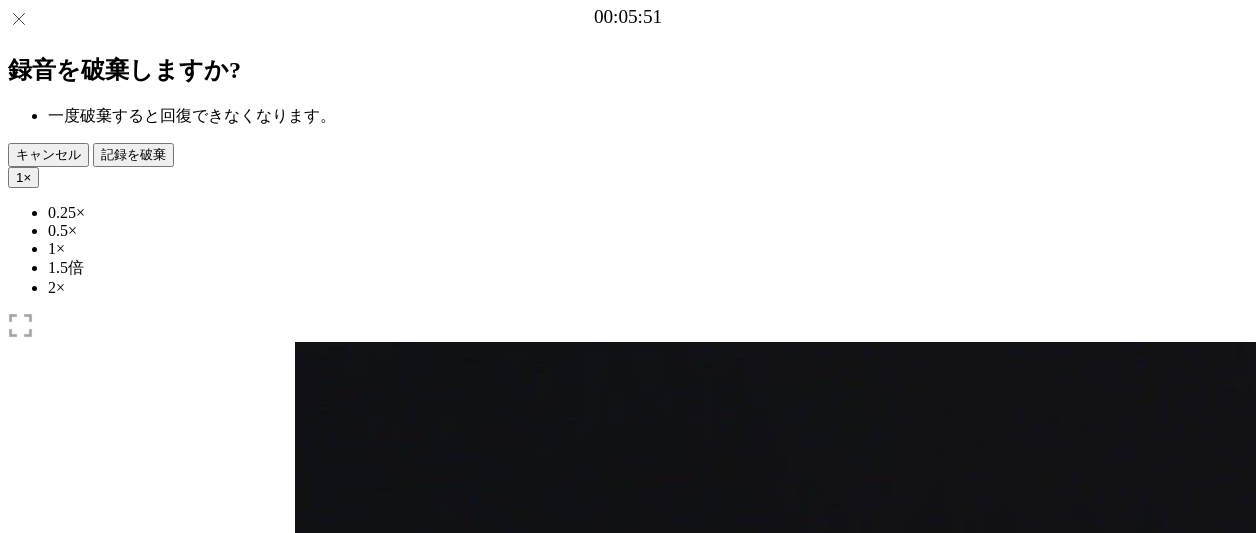 click at bounding box center (310, 1010) 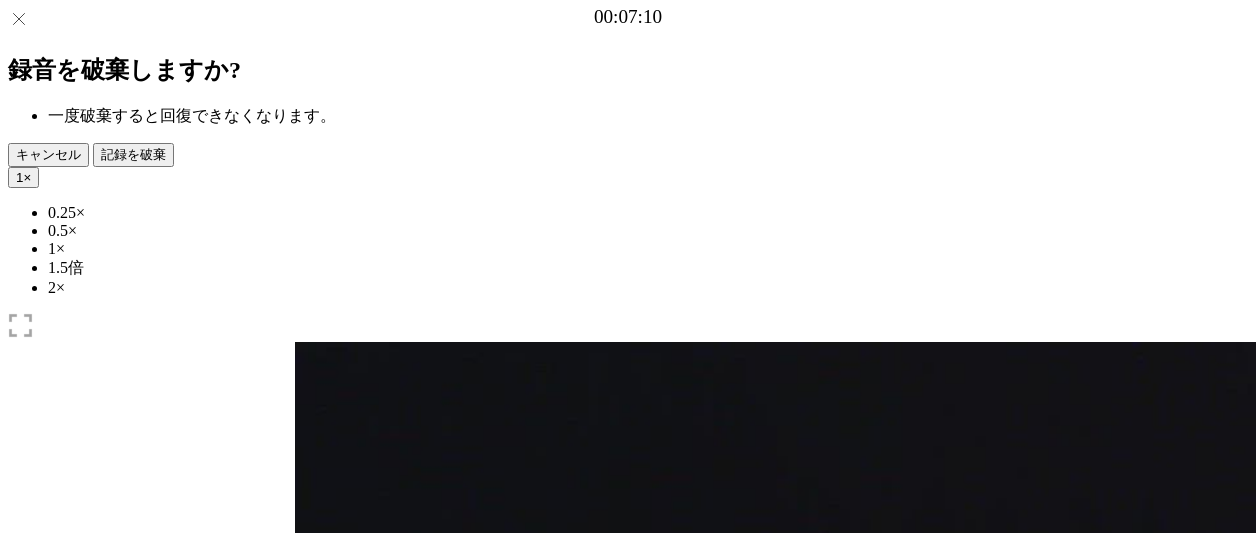 click at bounding box center [310, 1010] 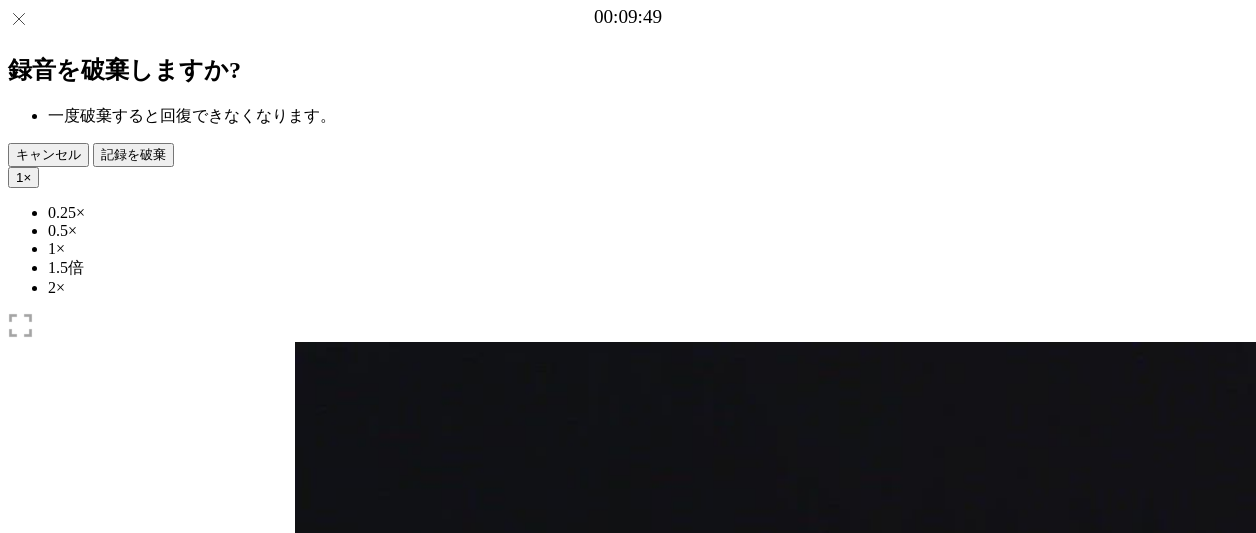 click at bounding box center (310, 1010) 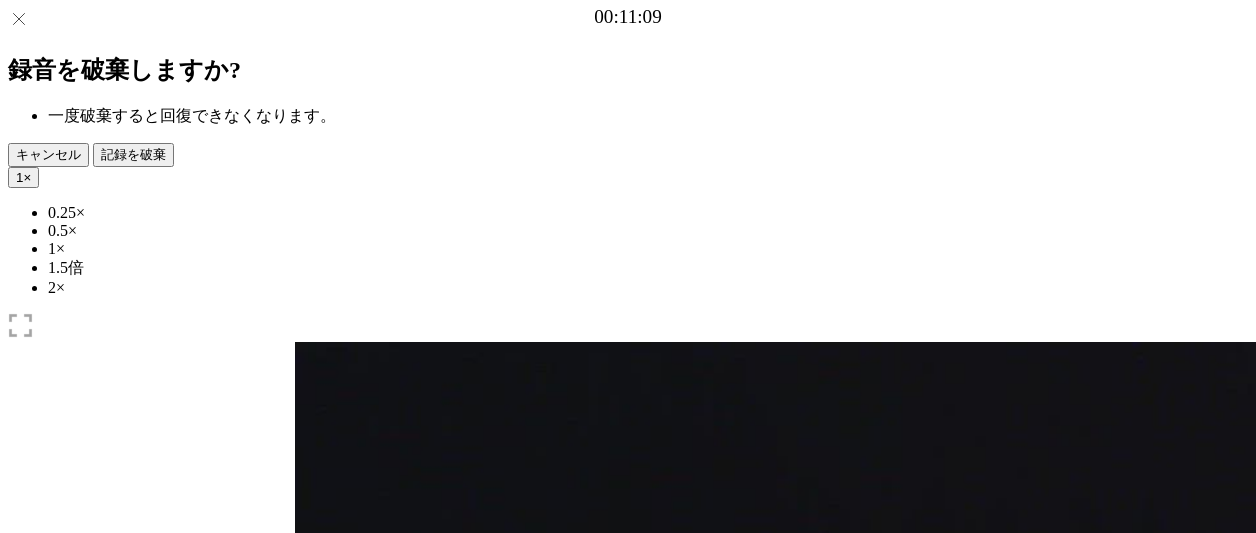 click at bounding box center [310, 1010] 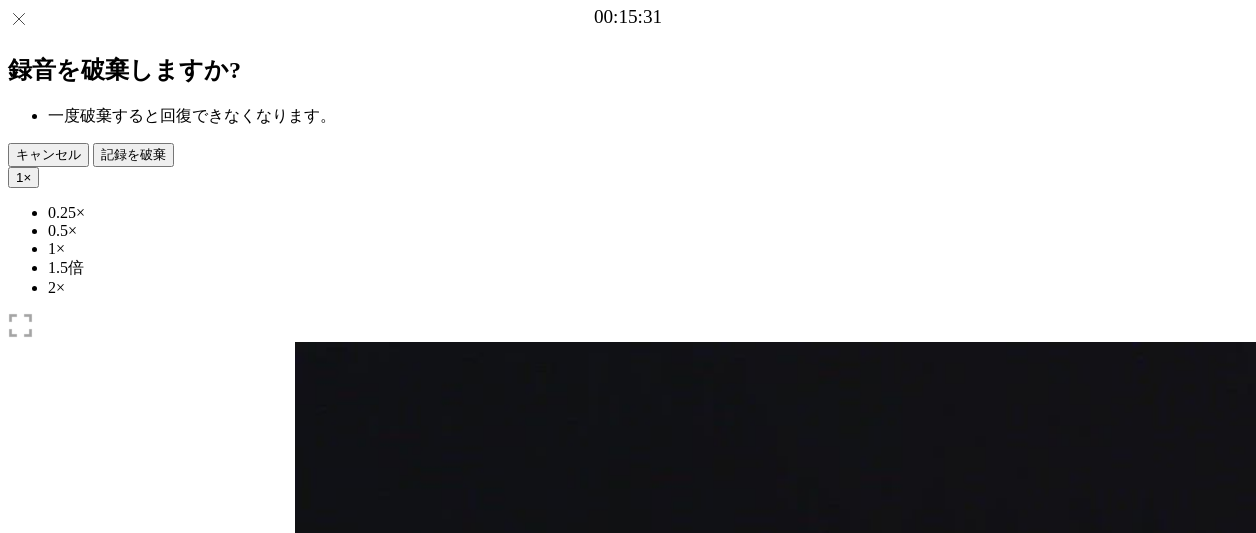 click at bounding box center (310, 1010) 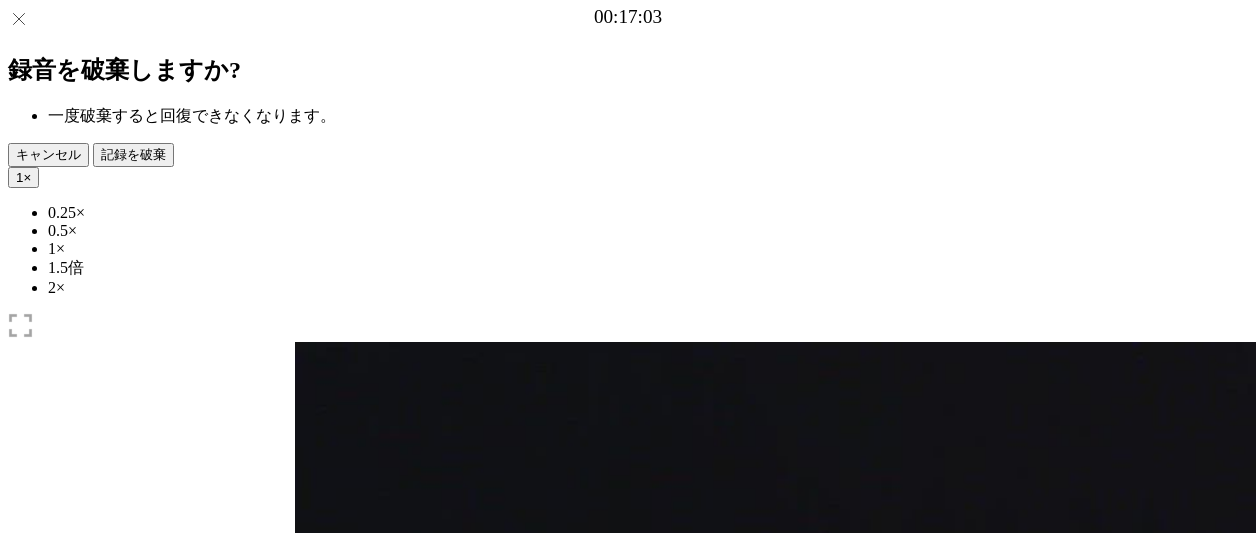 click at bounding box center [310, 1010] 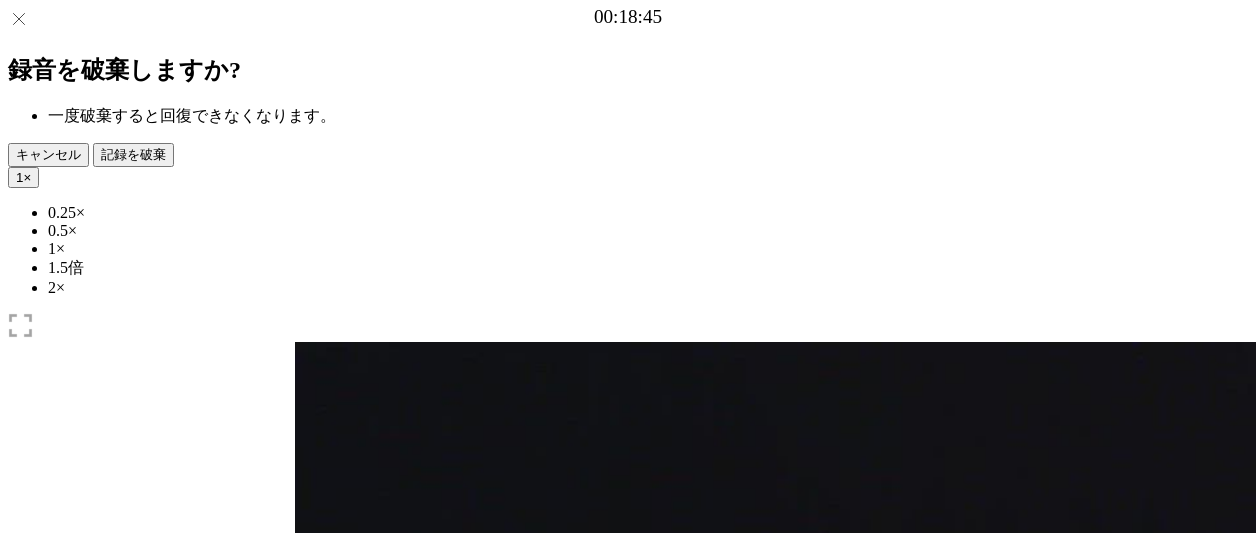 click at bounding box center (310, 1010) 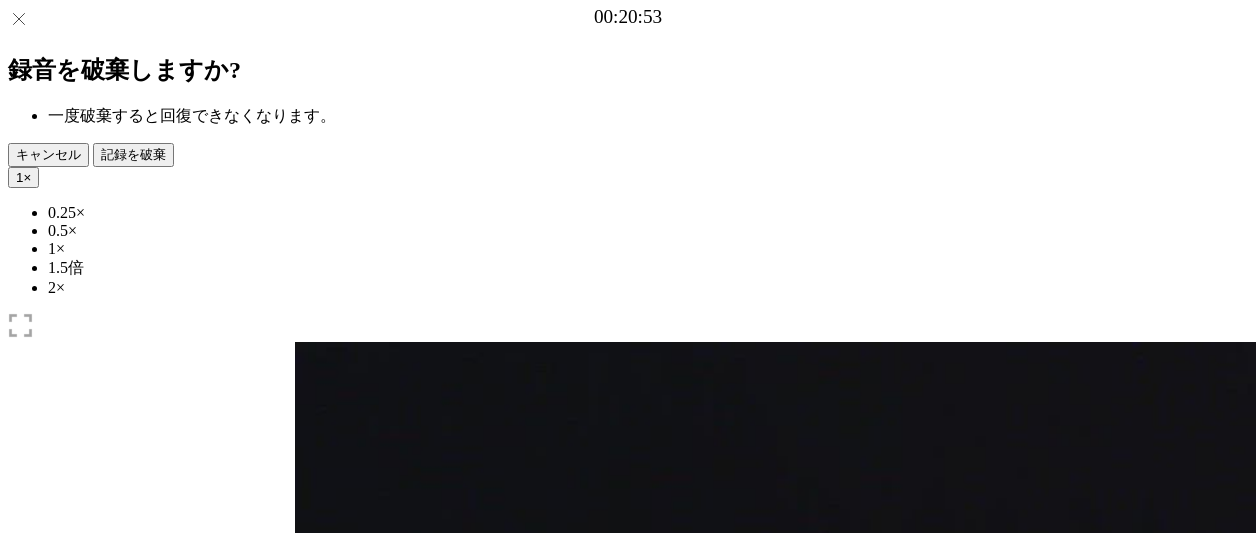 click at bounding box center [407, 1061] 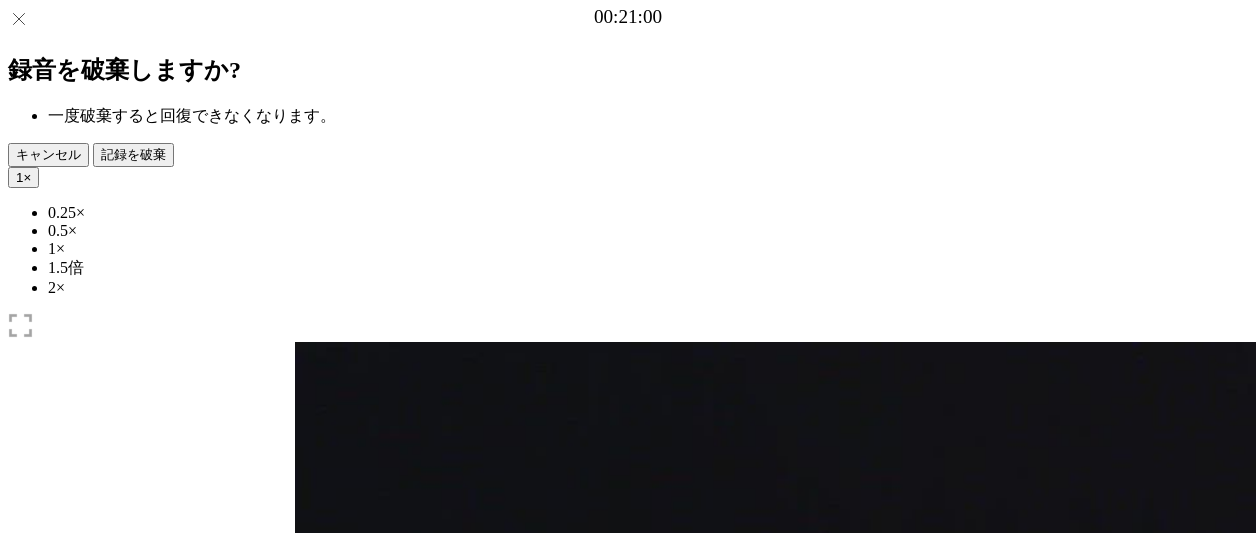 click on "経過時間: 00:40
残り時間: 01:02" at bounding box center [628, 937] 